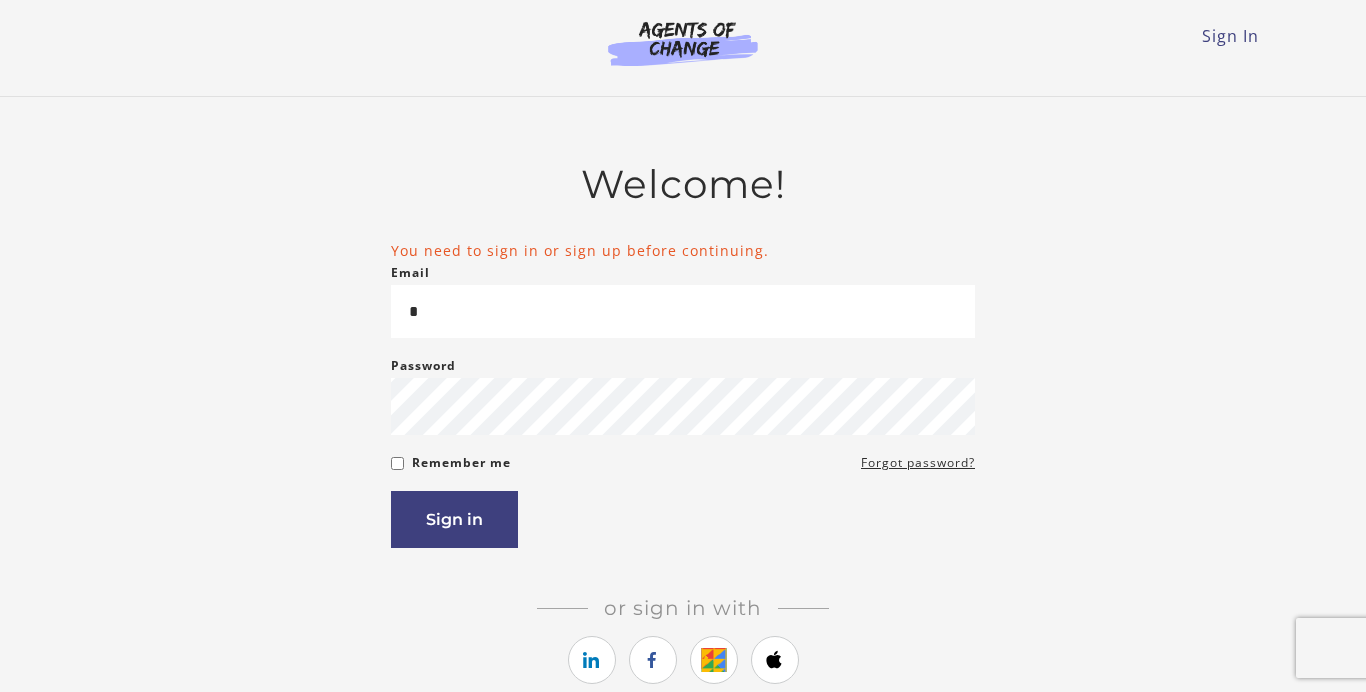 scroll, scrollTop: 0, scrollLeft: 0, axis: both 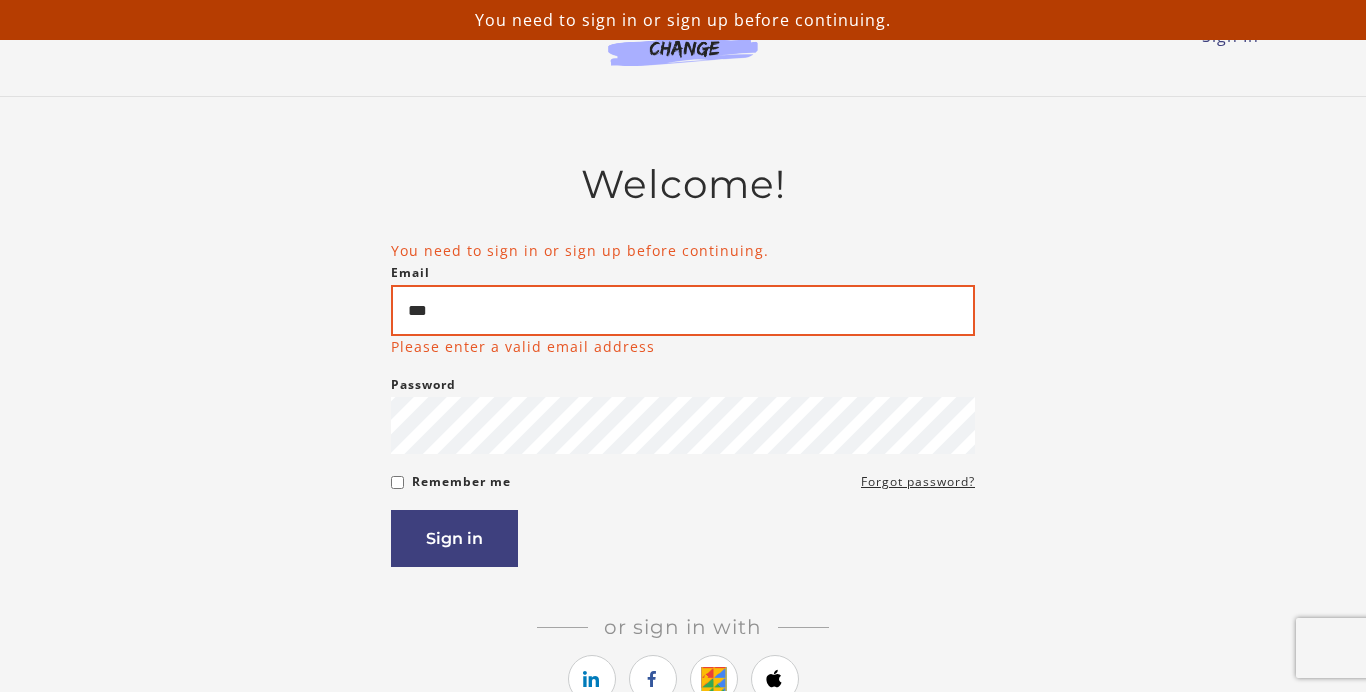 click on "***" at bounding box center [683, 310] 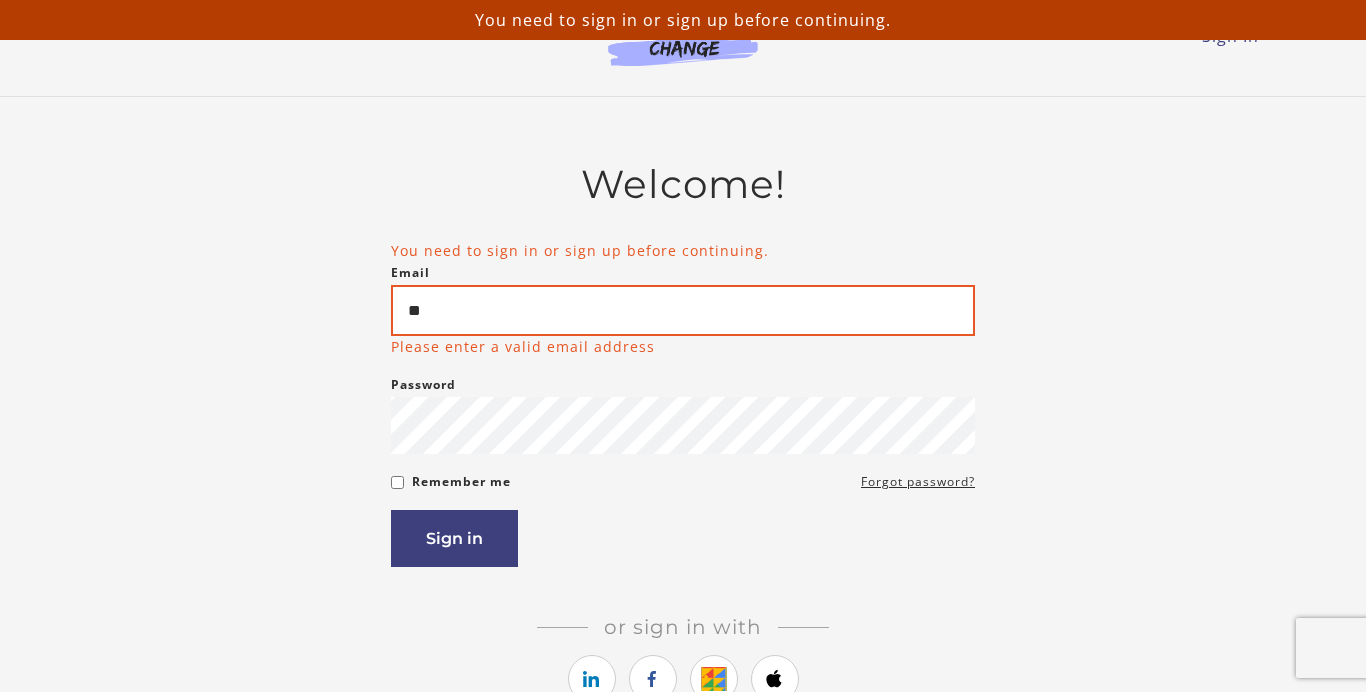 type on "*" 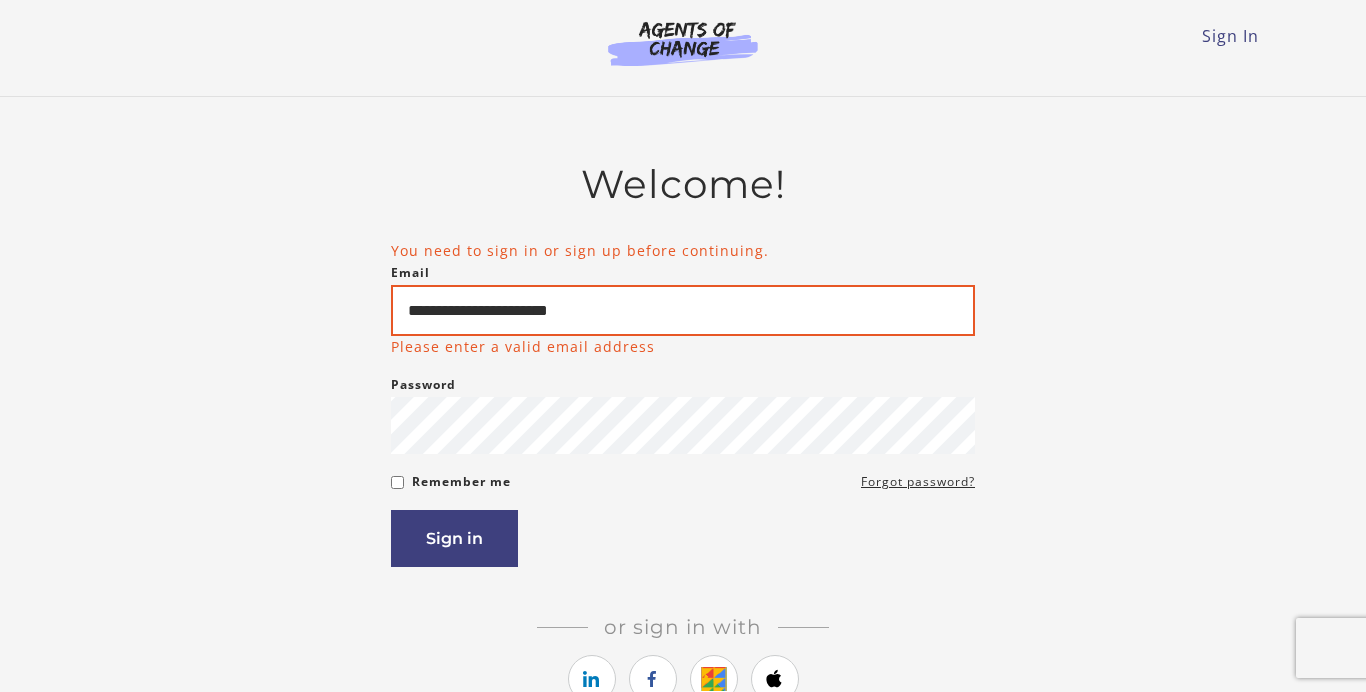 type on "**********" 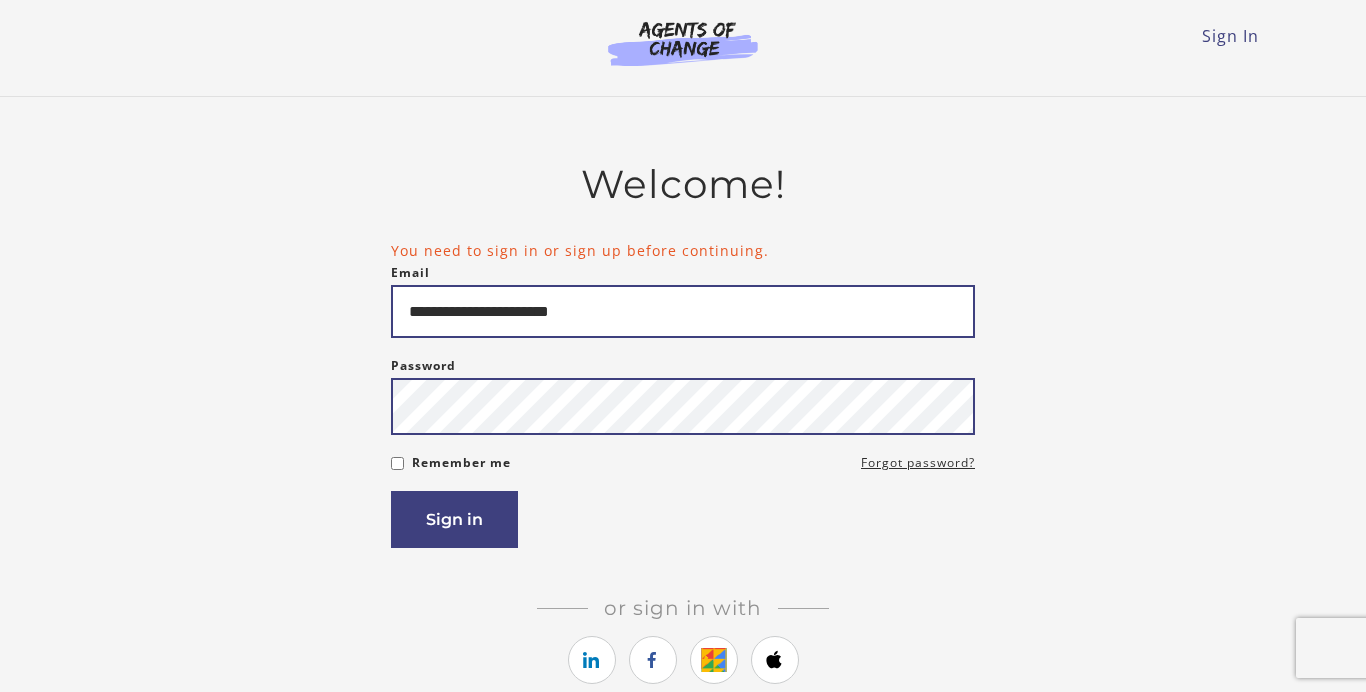 click on "Sign in" at bounding box center [454, 519] 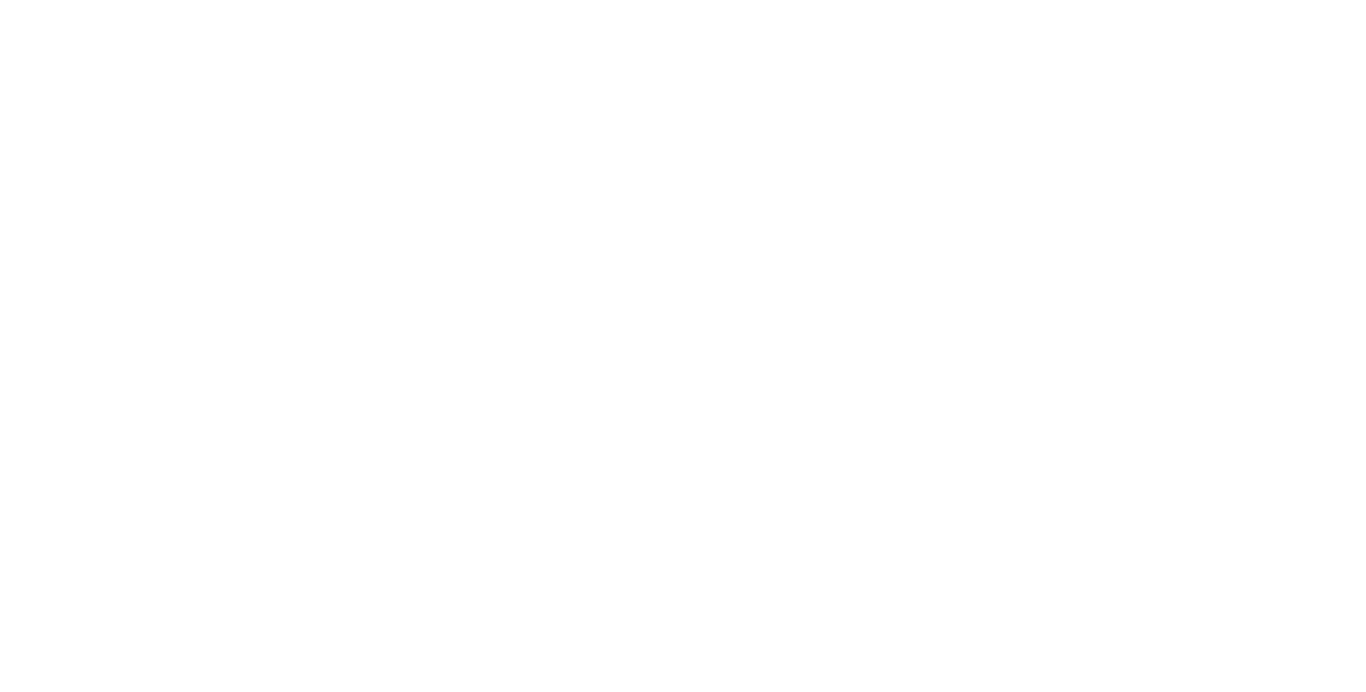 scroll, scrollTop: 0, scrollLeft: 0, axis: both 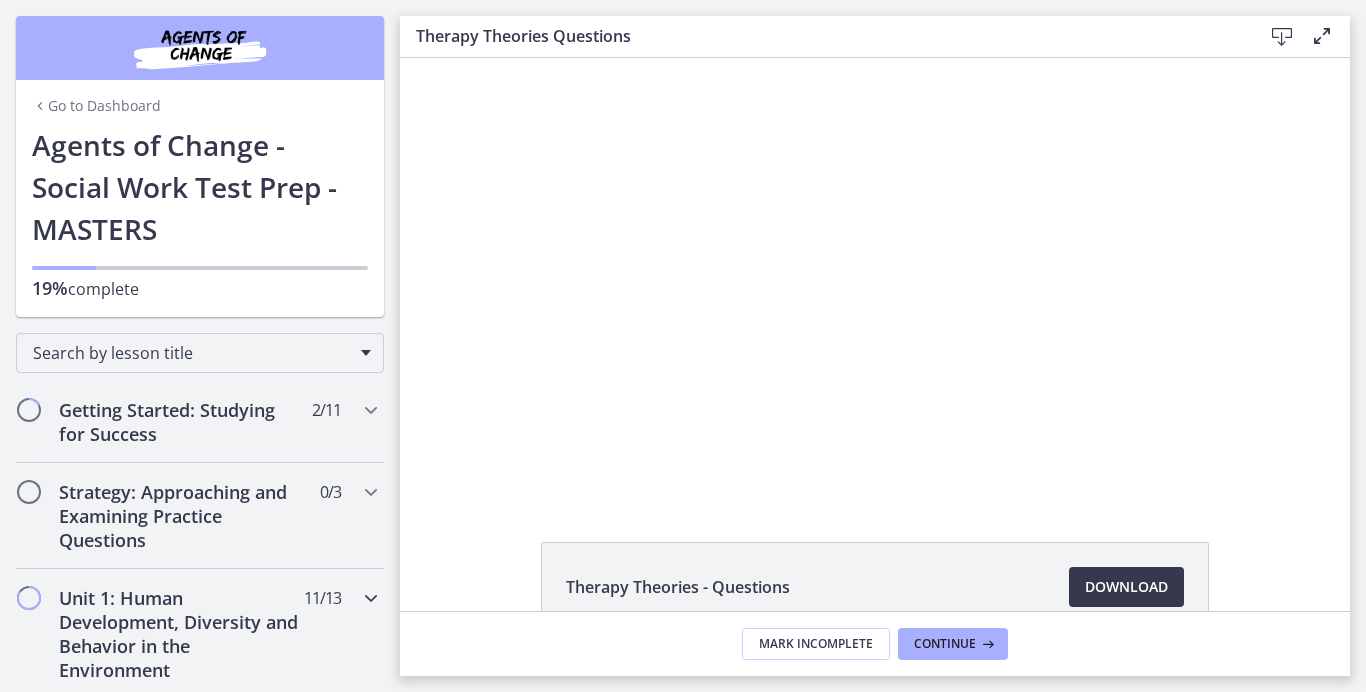 click on "Unit 1: Human Development, Diversity and Behavior in the Environment" at bounding box center (181, 634) 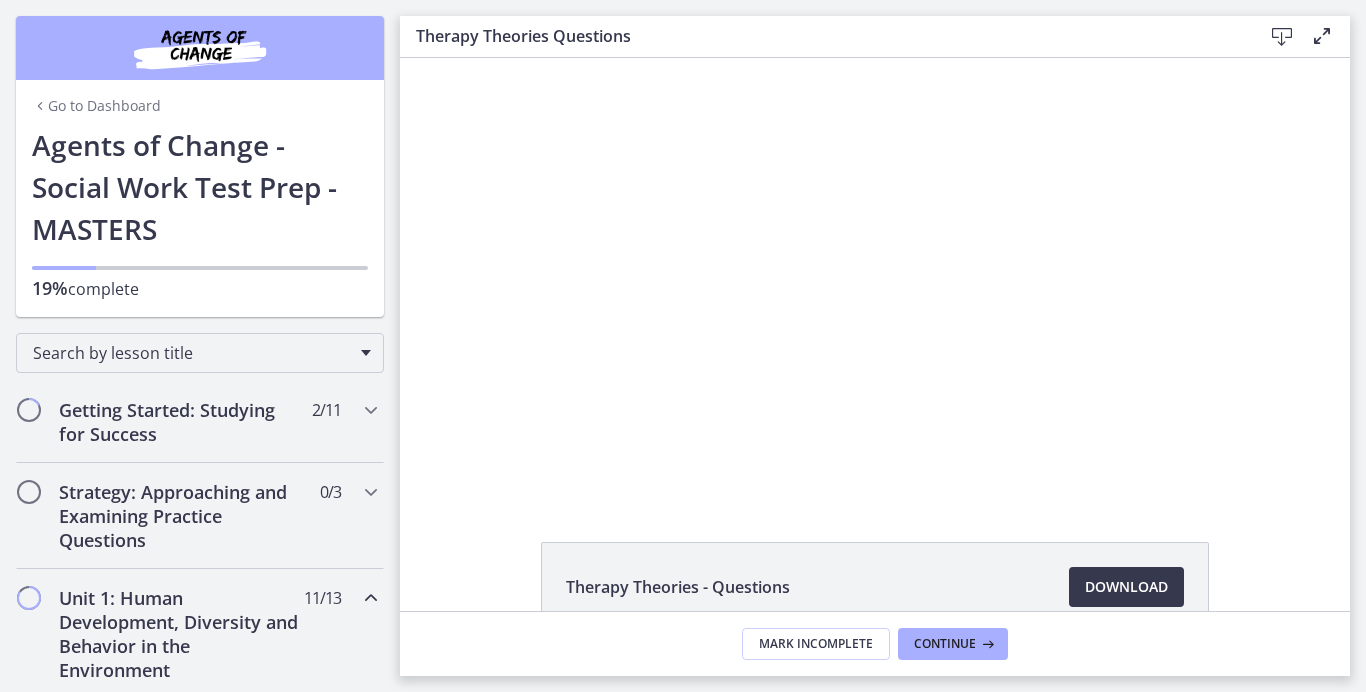 click on "Unit 1: Human Development, Diversity and Behavior in the Environment" at bounding box center (181, 634) 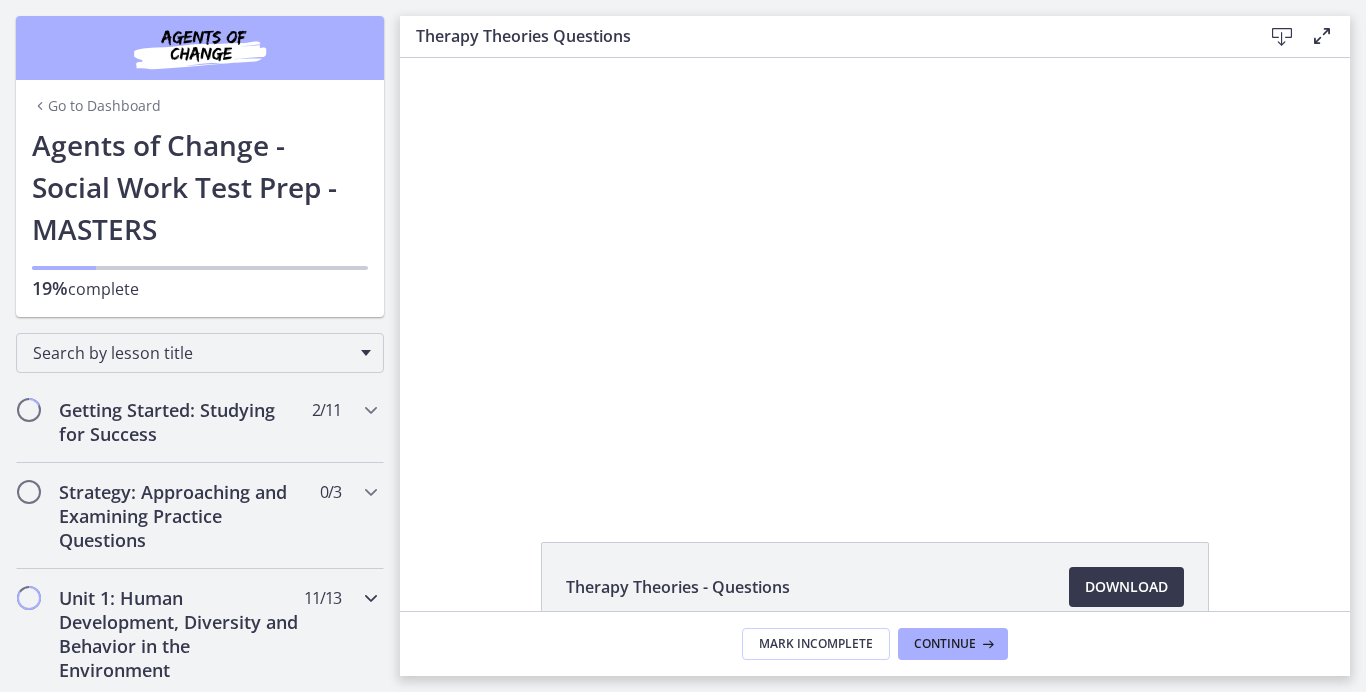click on "Unit 1: Human Development, Diversity and Behavior in the Environment" at bounding box center (181, 634) 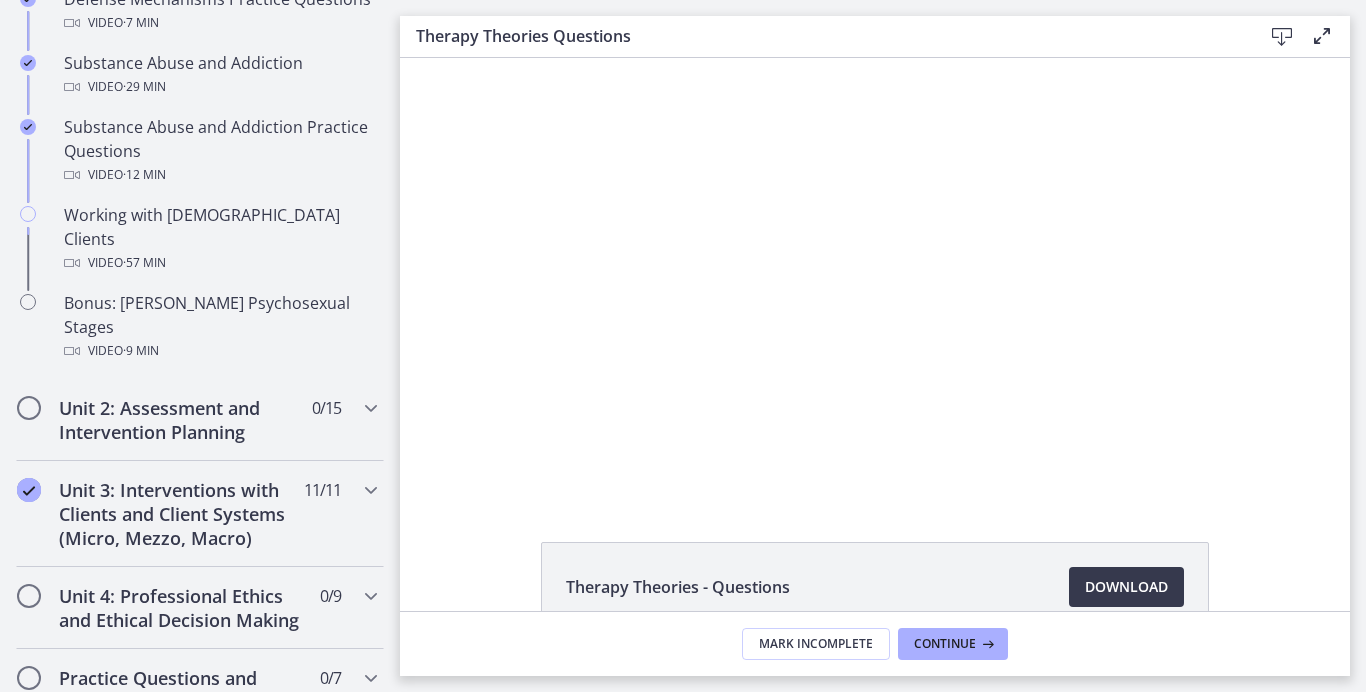 scroll, scrollTop: 1328, scrollLeft: 0, axis: vertical 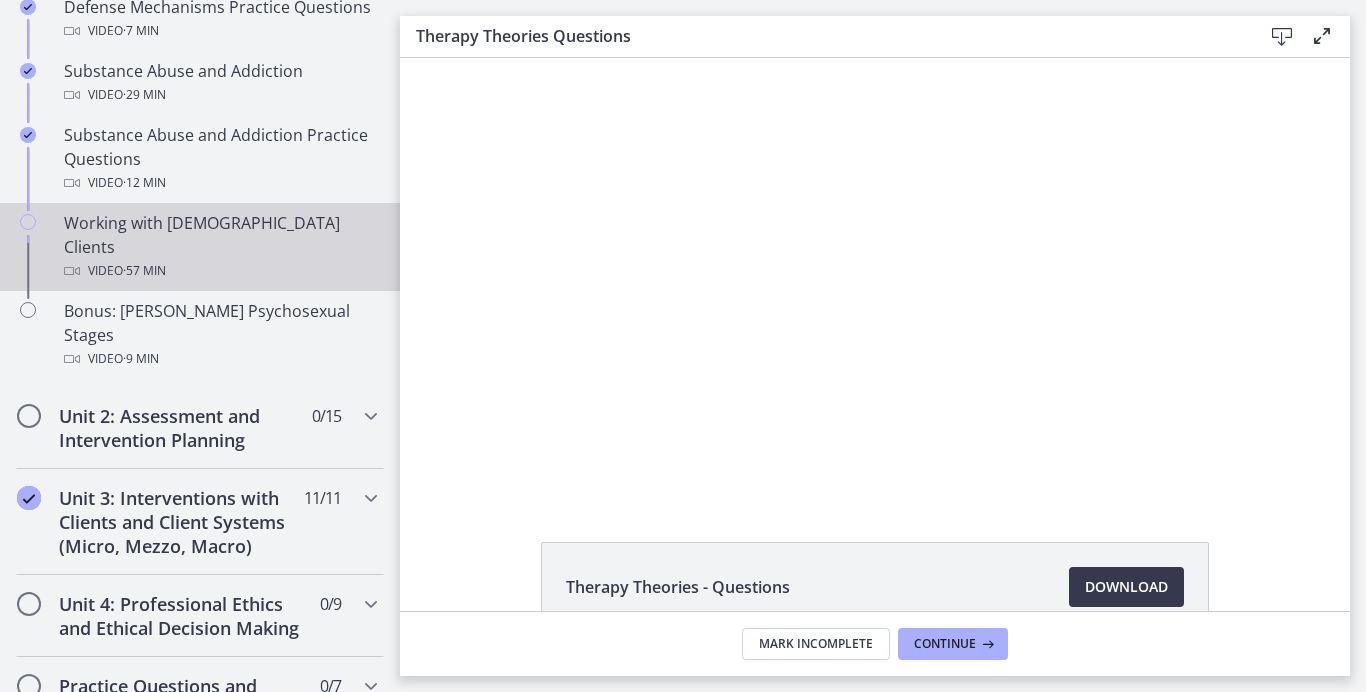 click on "Video
·  57 min" at bounding box center [220, 271] 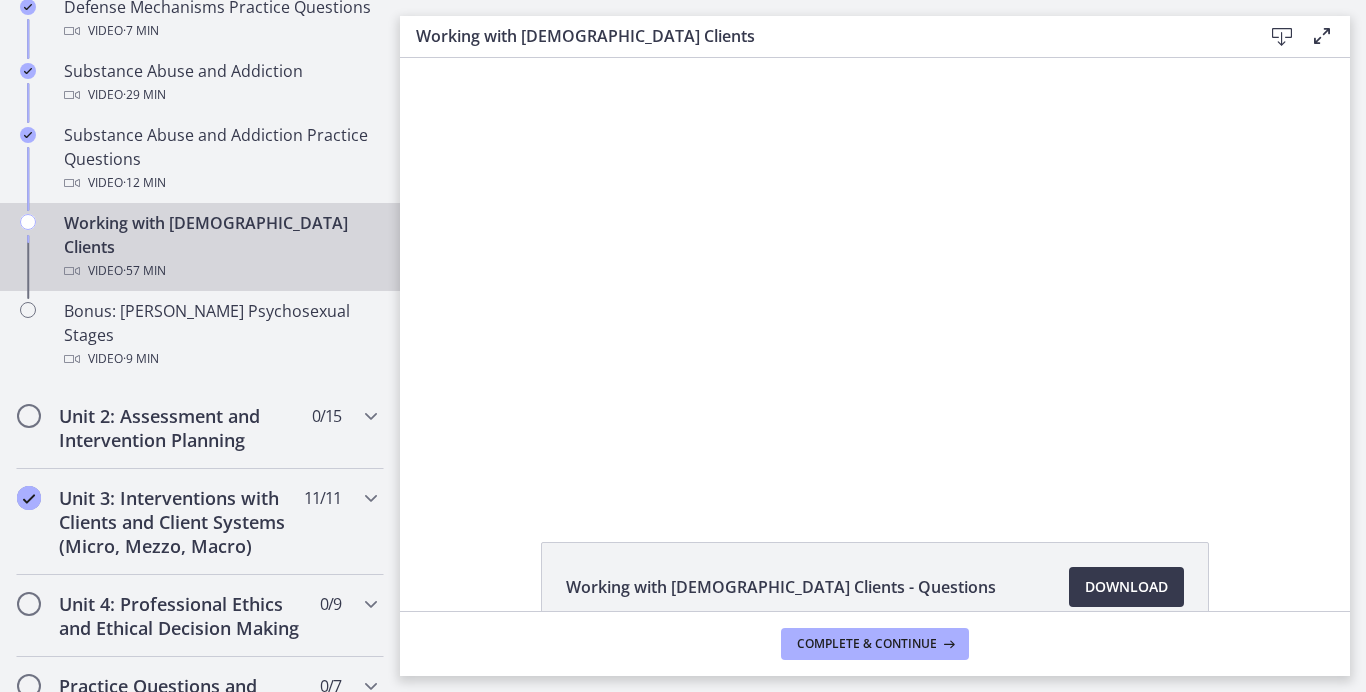 scroll, scrollTop: 0, scrollLeft: 0, axis: both 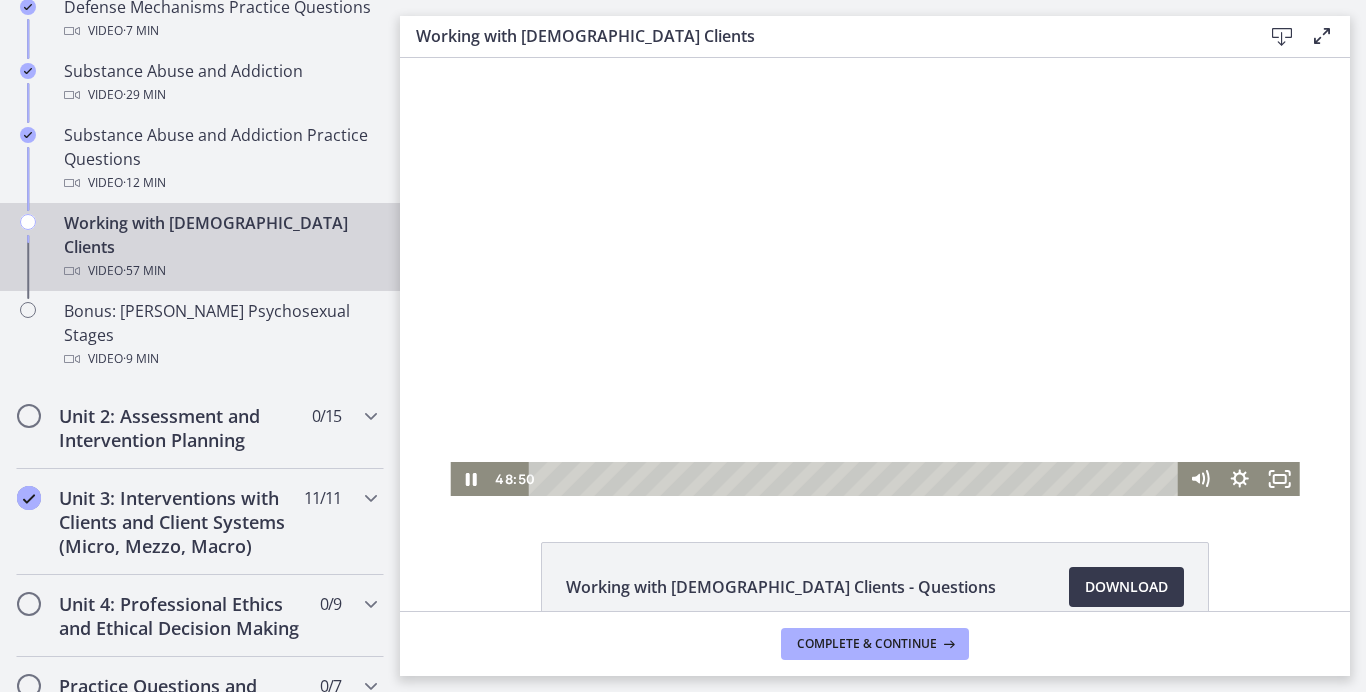 click at bounding box center (874, 277) 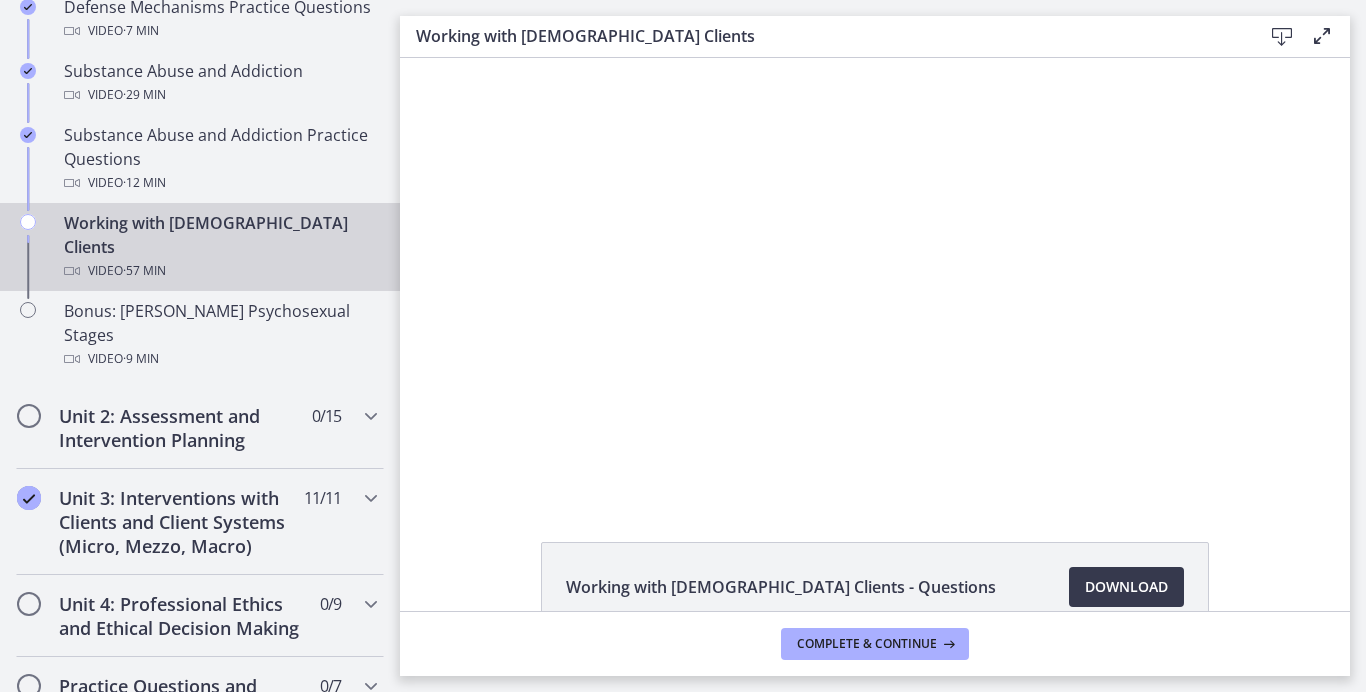 click at bounding box center [874, 277] 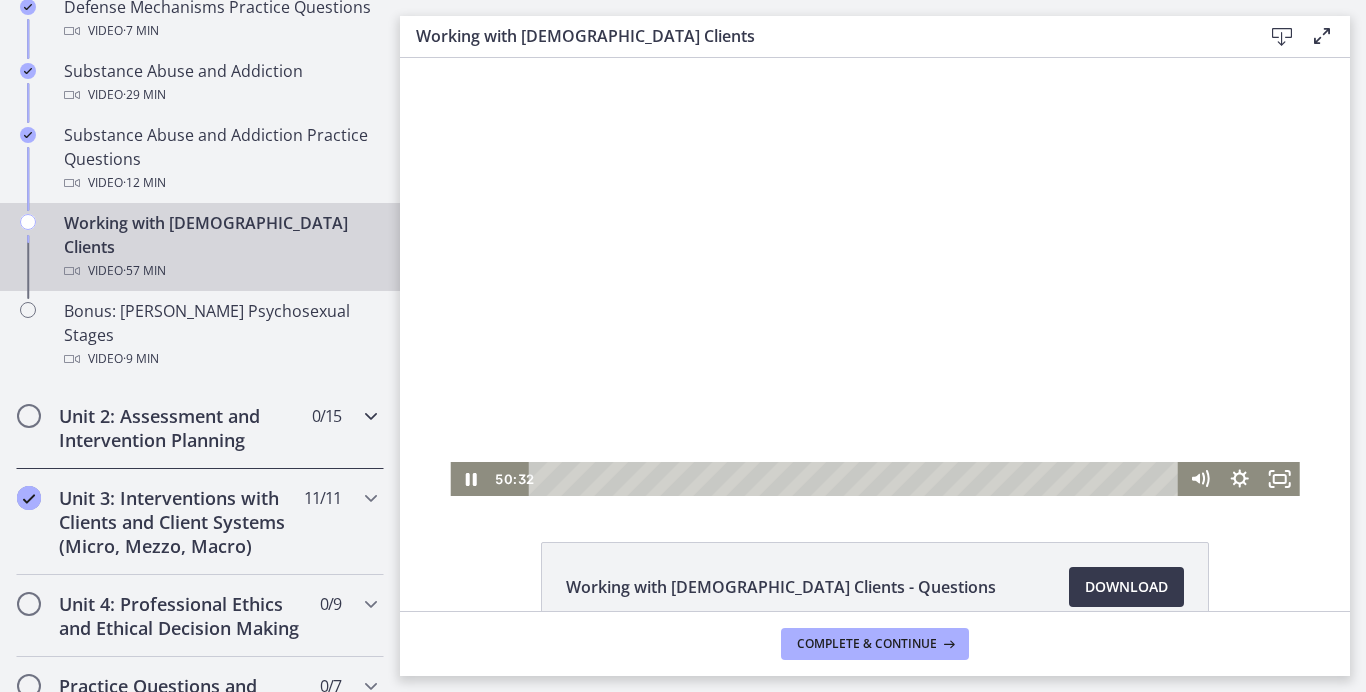 click on "Unit 2: Assessment and Intervention Planning" at bounding box center (181, 428) 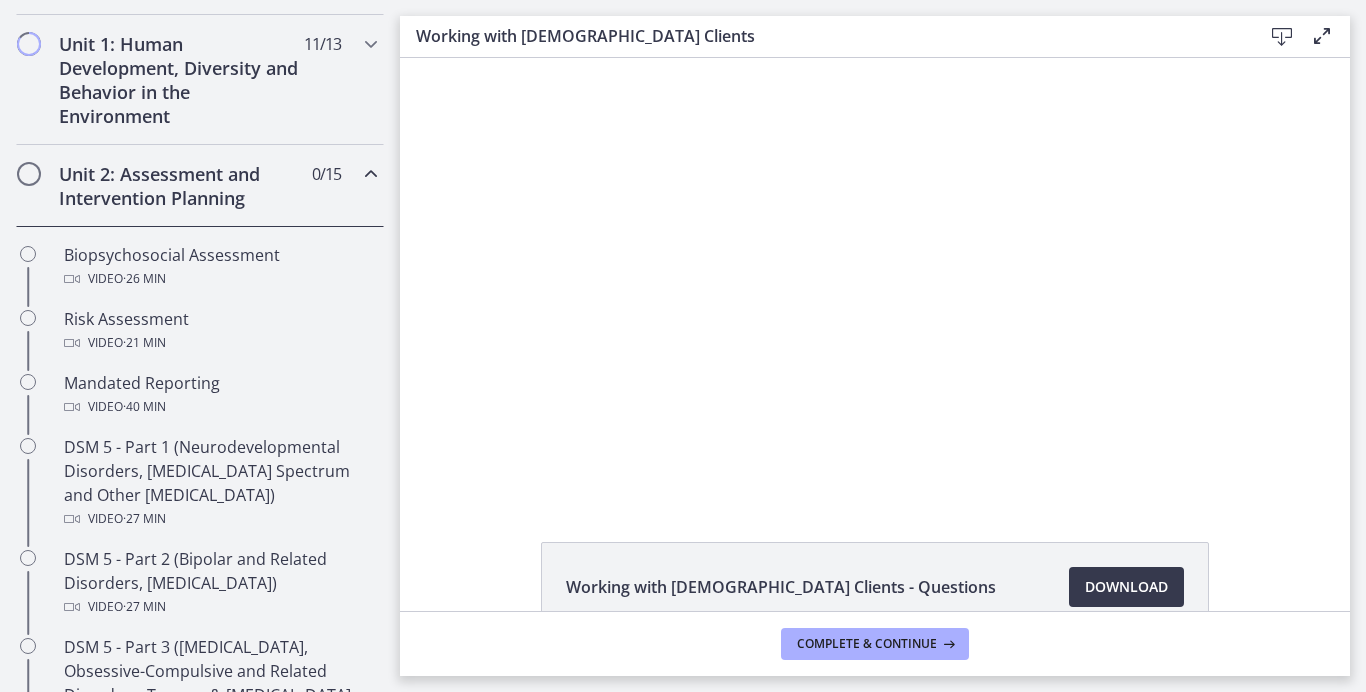scroll, scrollTop: 547, scrollLeft: 0, axis: vertical 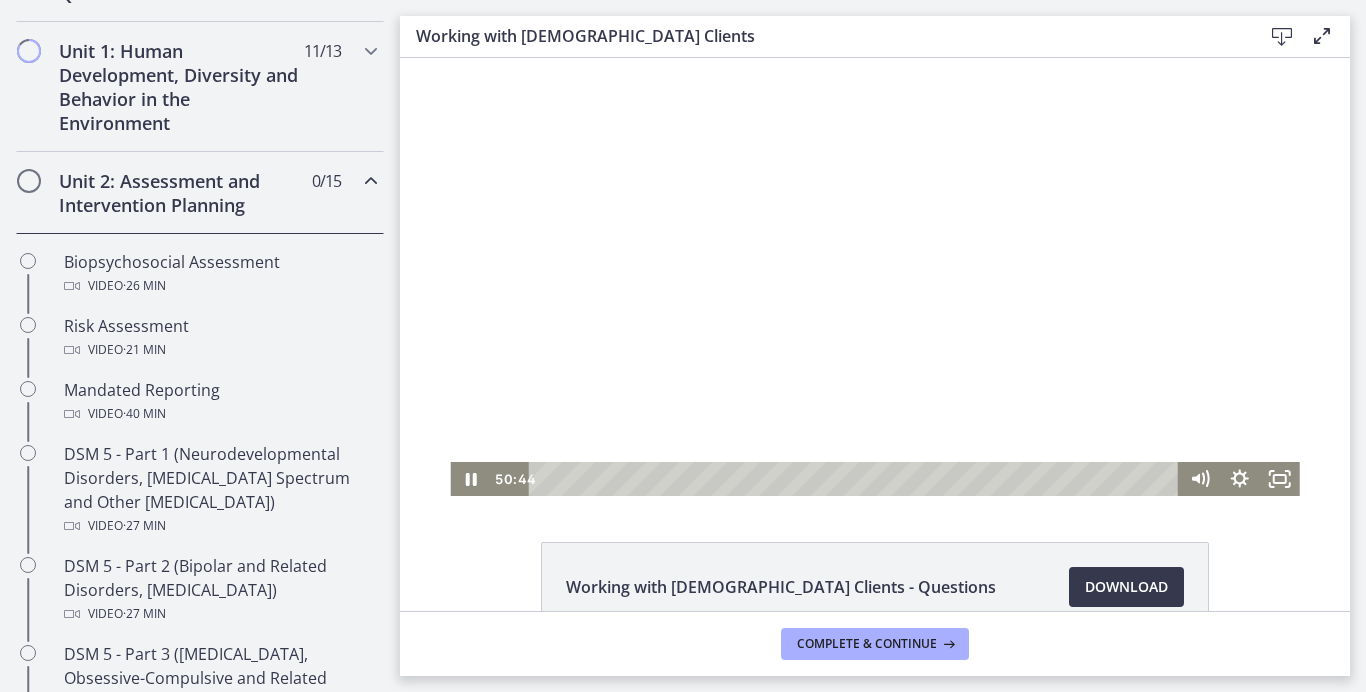 click at bounding box center (874, 277) 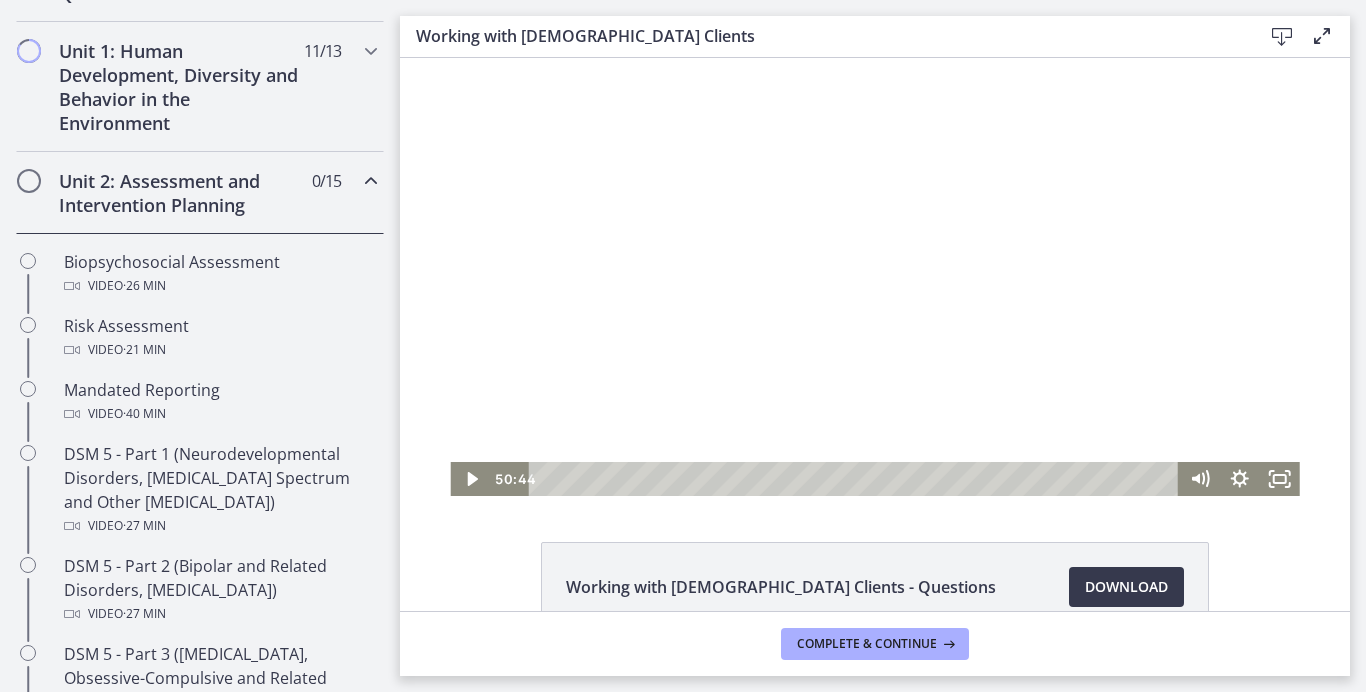 click at bounding box center [874, 277] 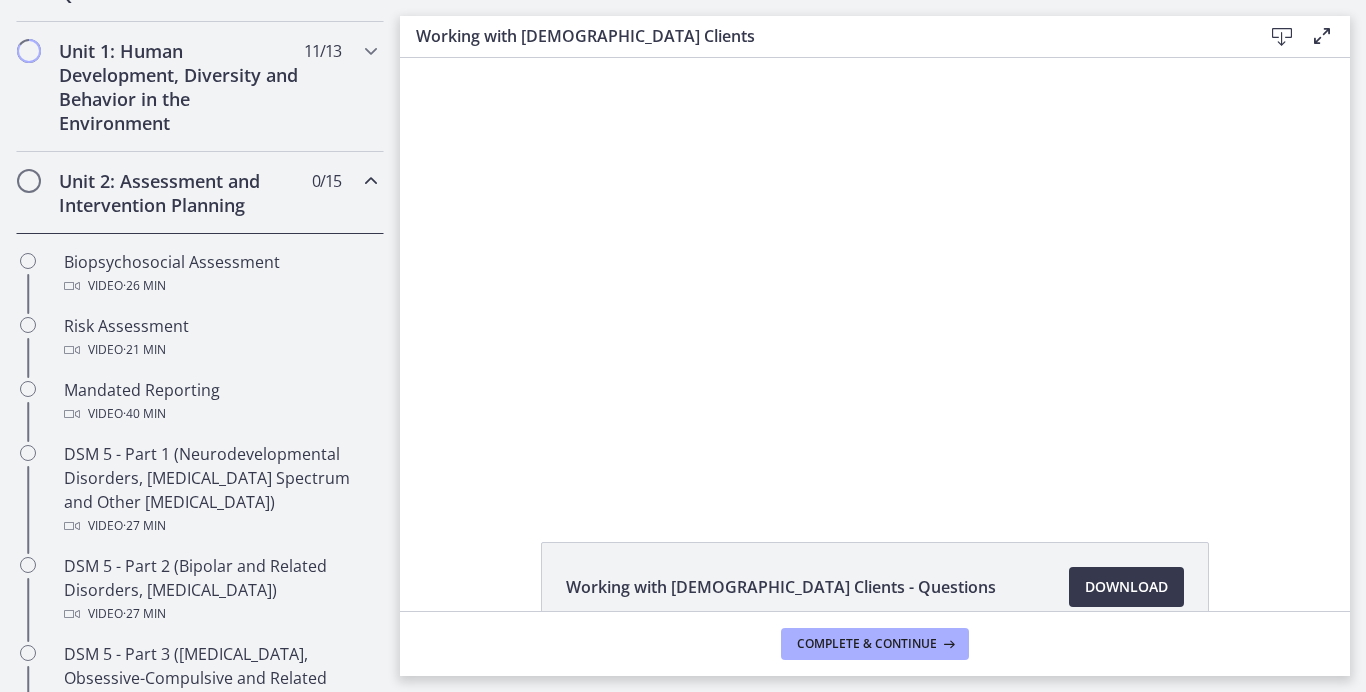 type 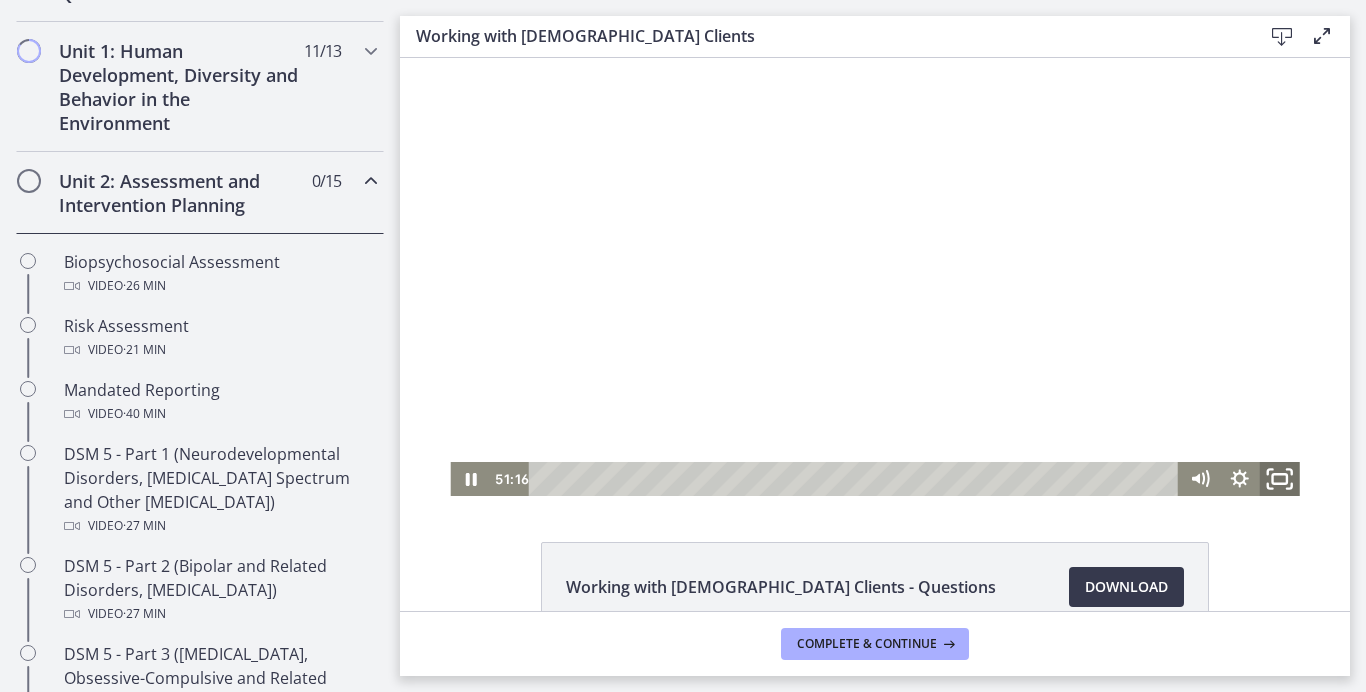 click 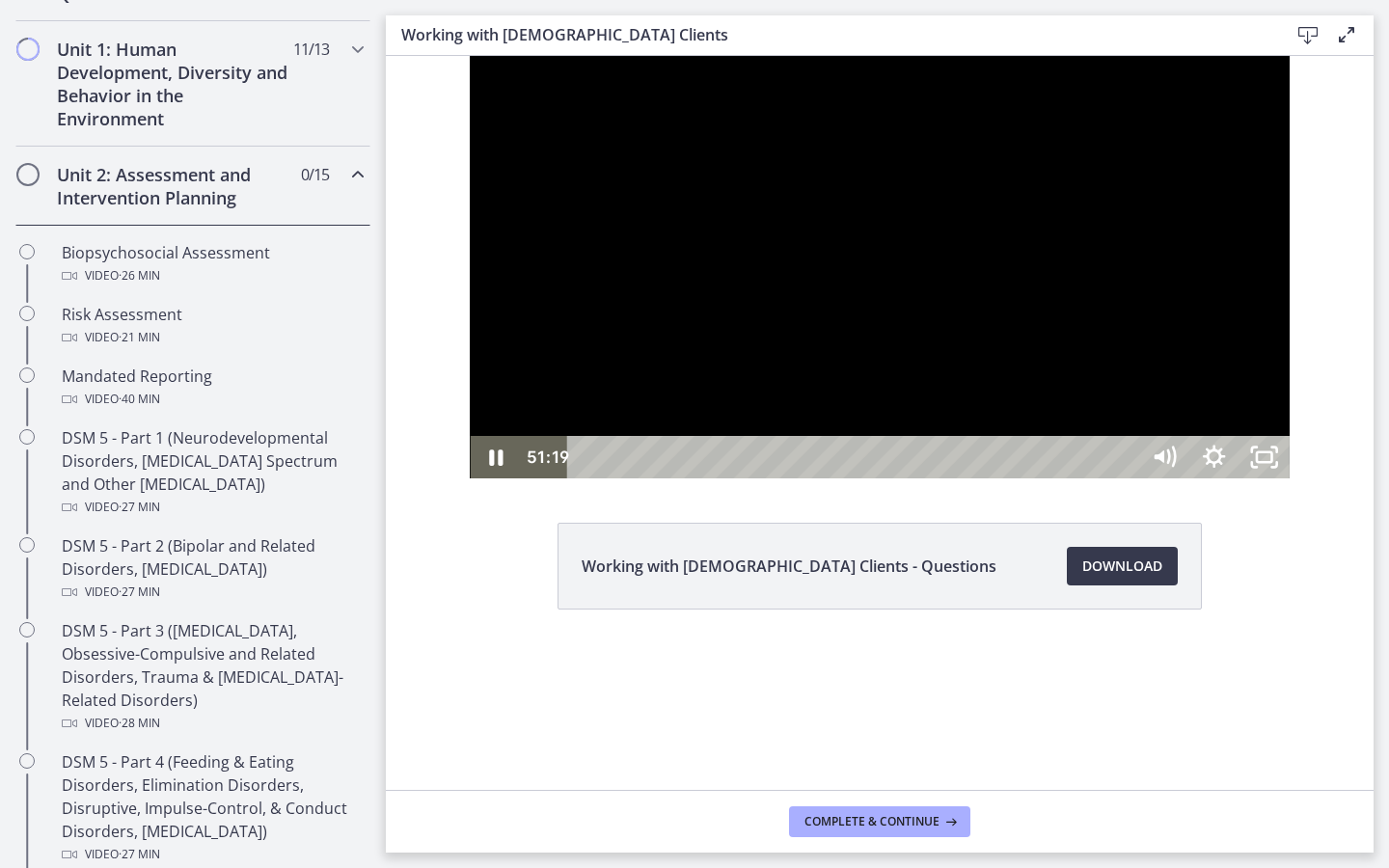 type 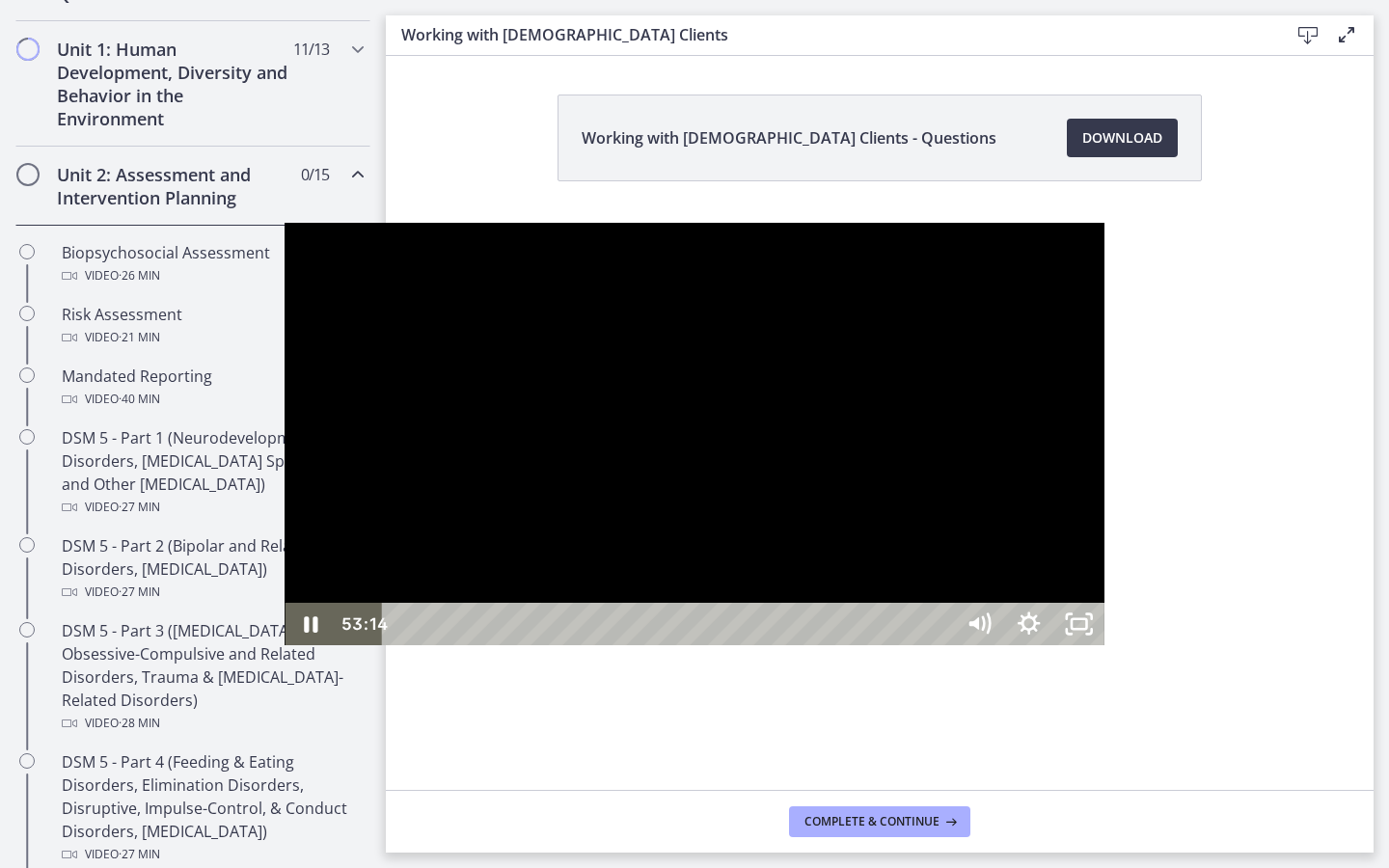 click at bounding box center (694, 434) 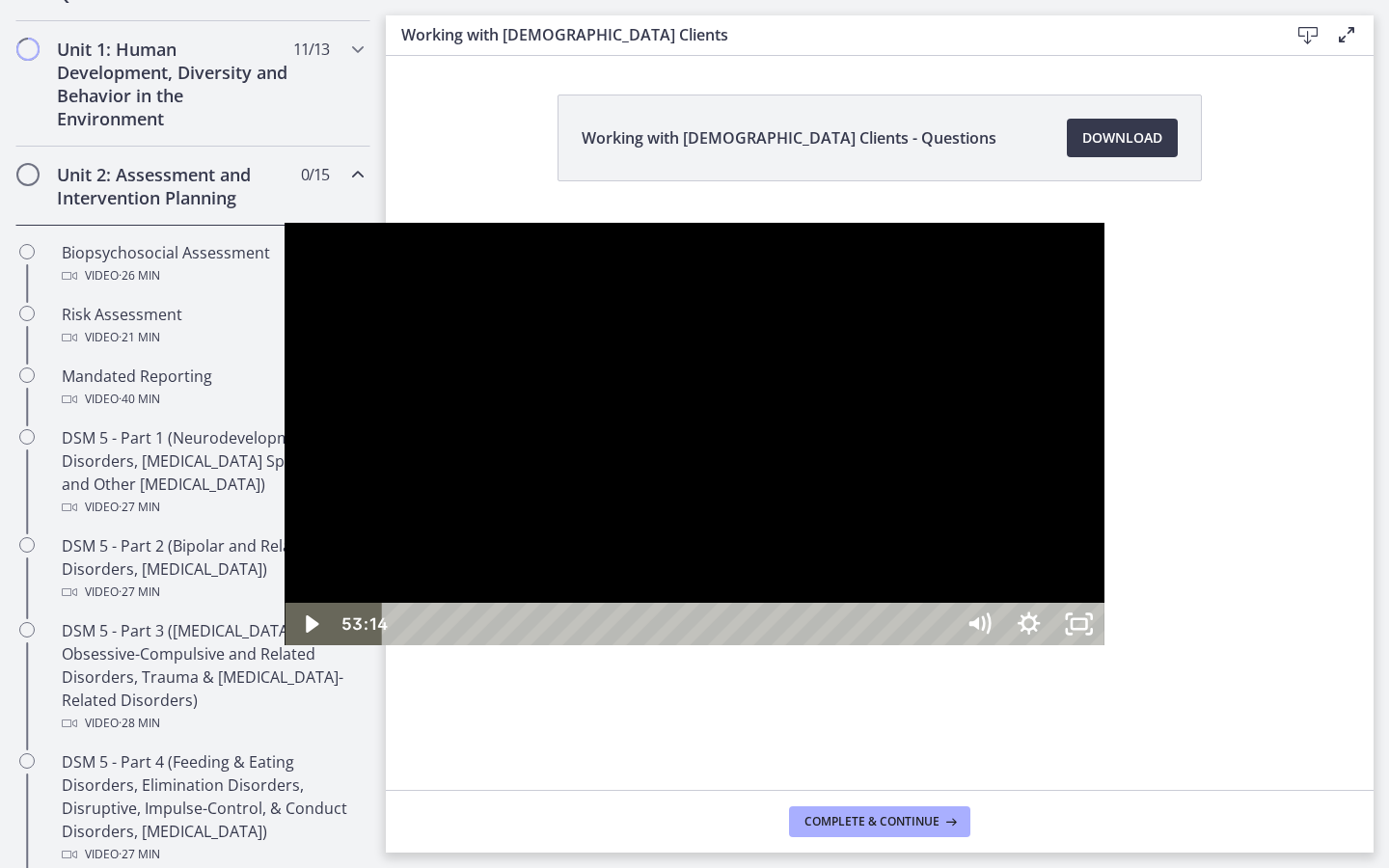 click at bounding box center (694, 434) 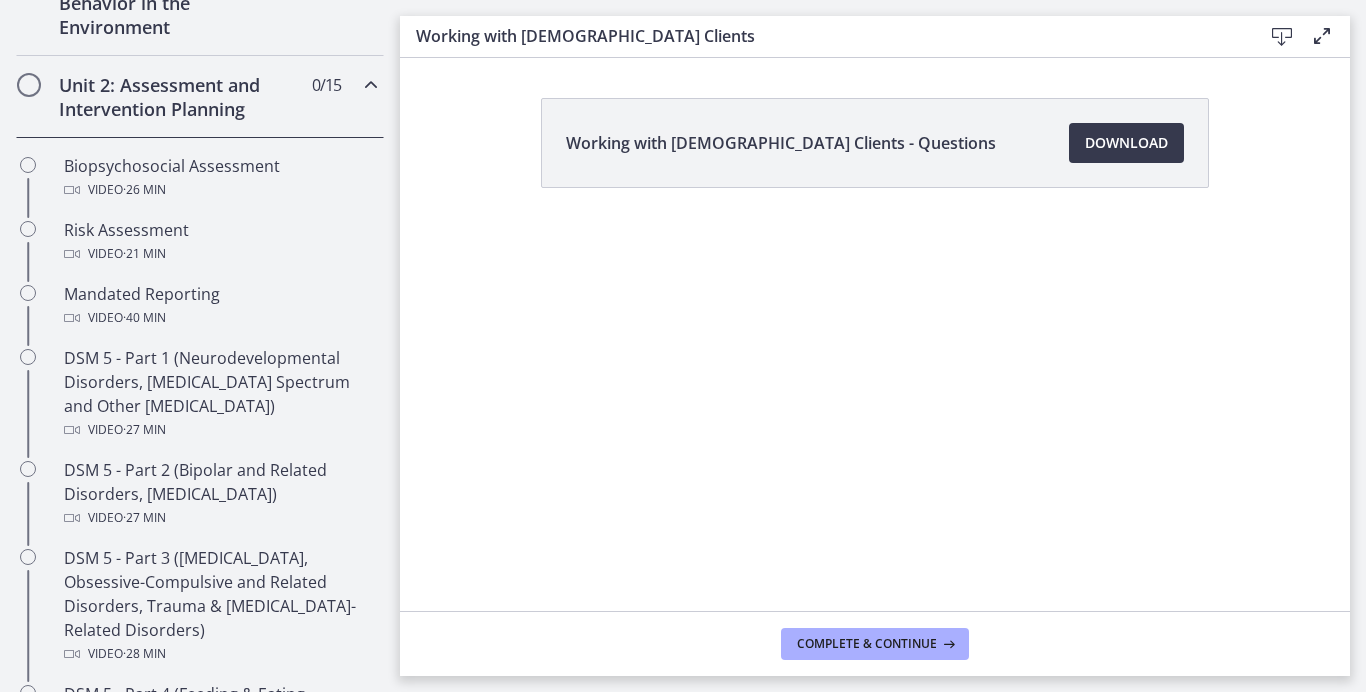 scroll, scrollTop: 640, scrollLeft: 0, axis: vertical 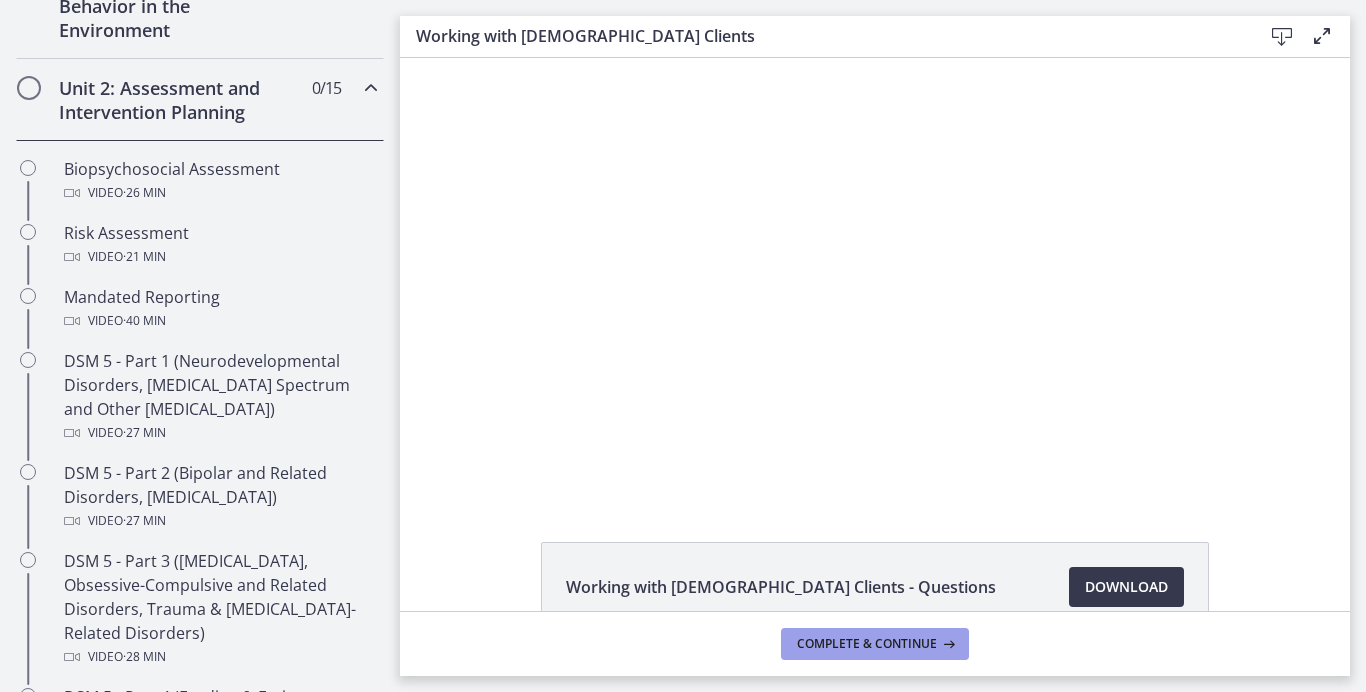 click on "Complete & continue" at bounding box center [867, 644] 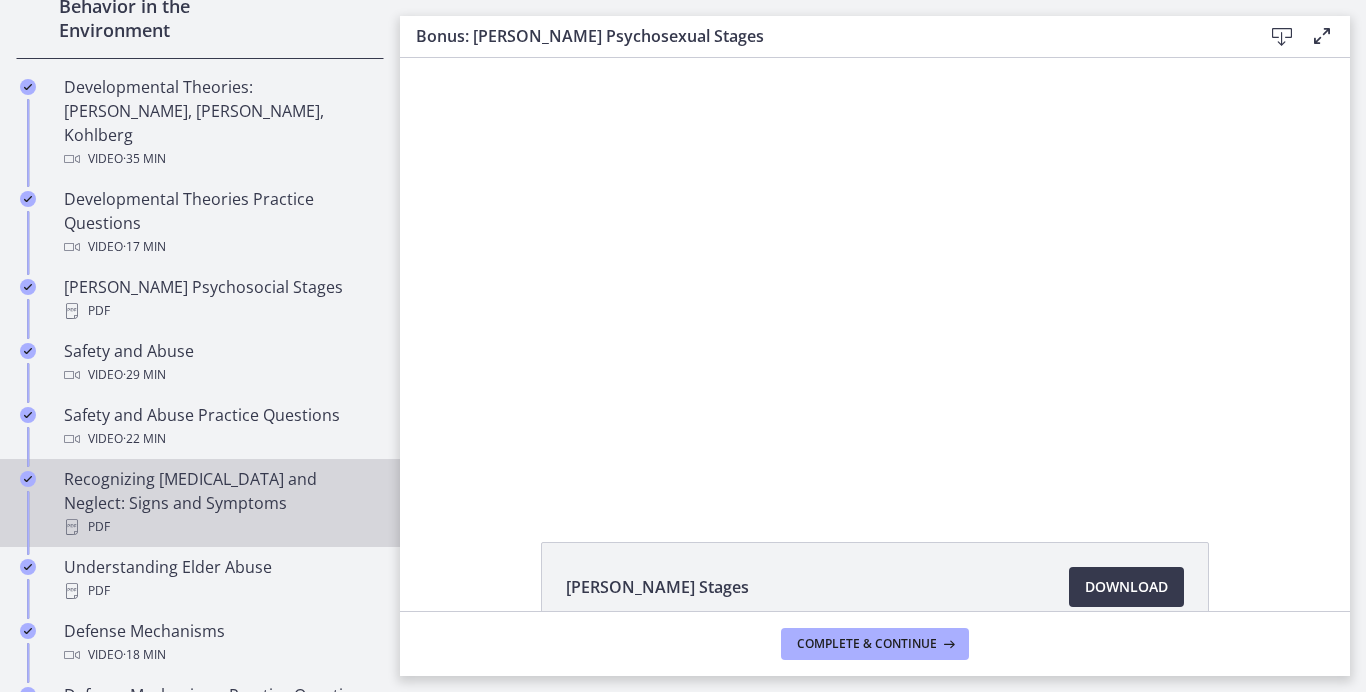 scroll, scrollTop: 0, scrollLeft: 0, axis: both 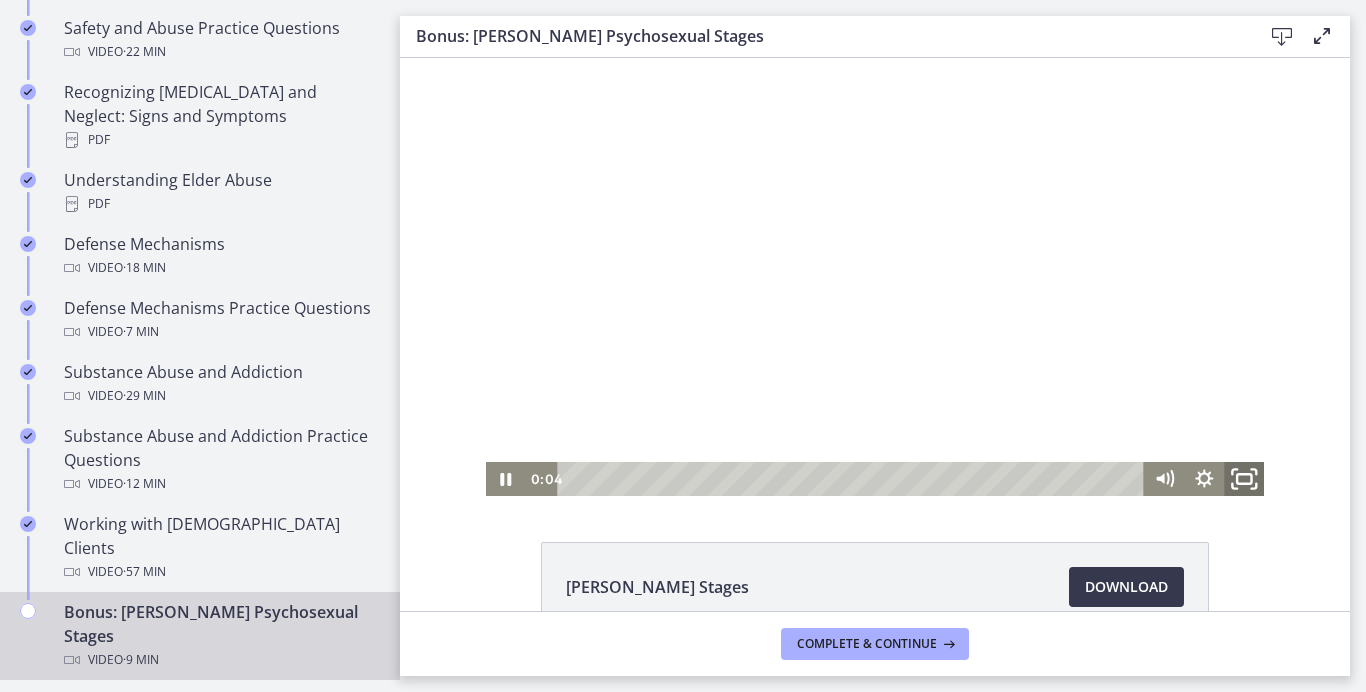 click 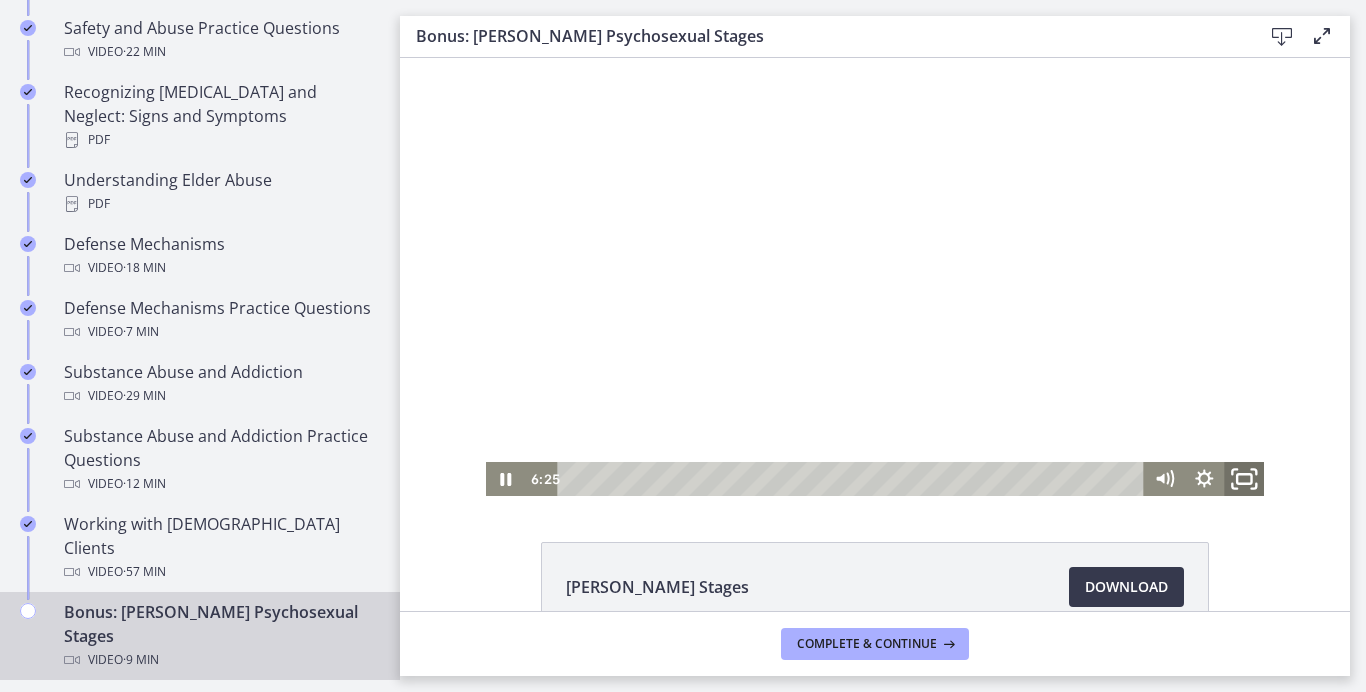 click 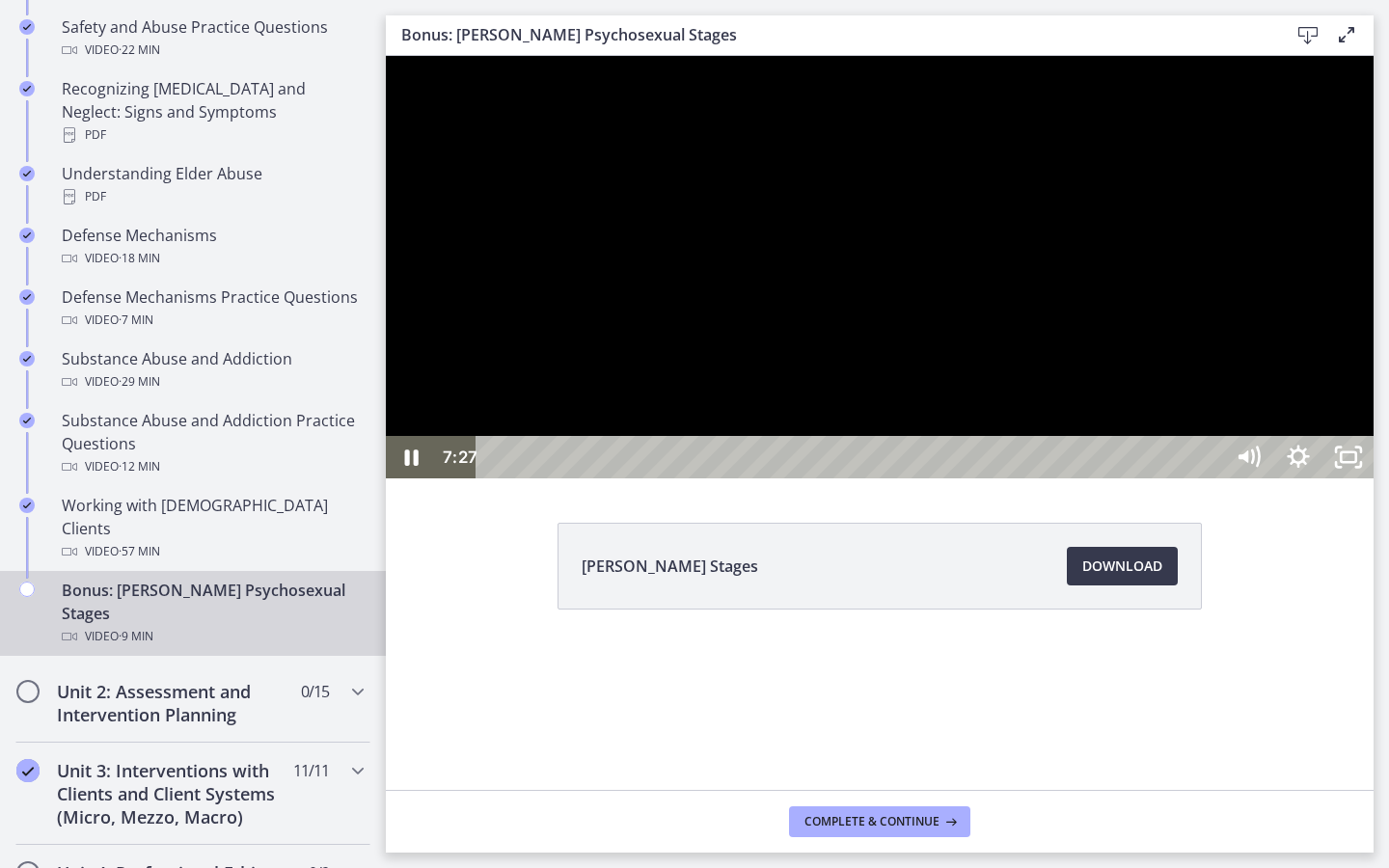 click at bounding box center [880, 267] 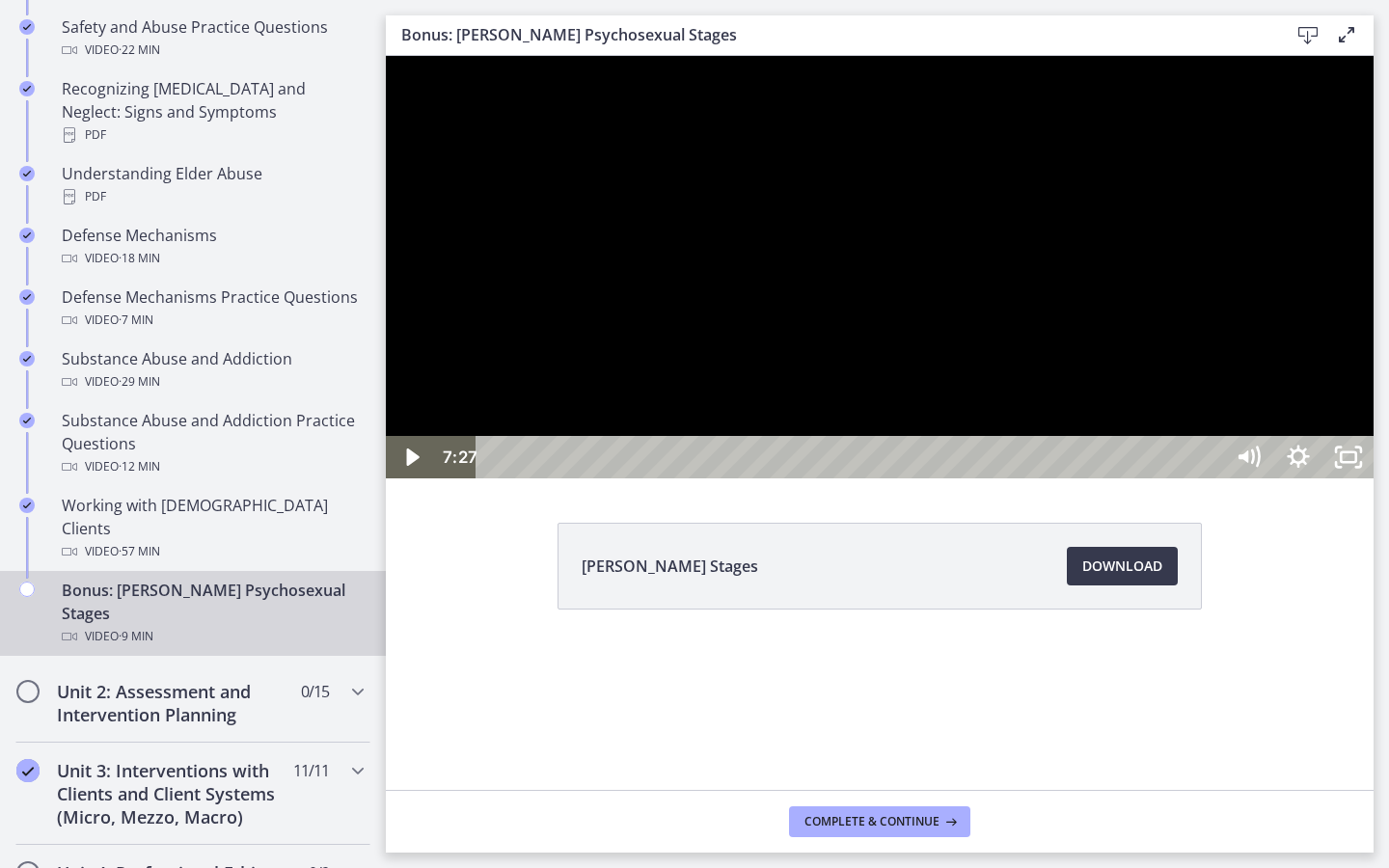 click at bounding box center (880, 267) 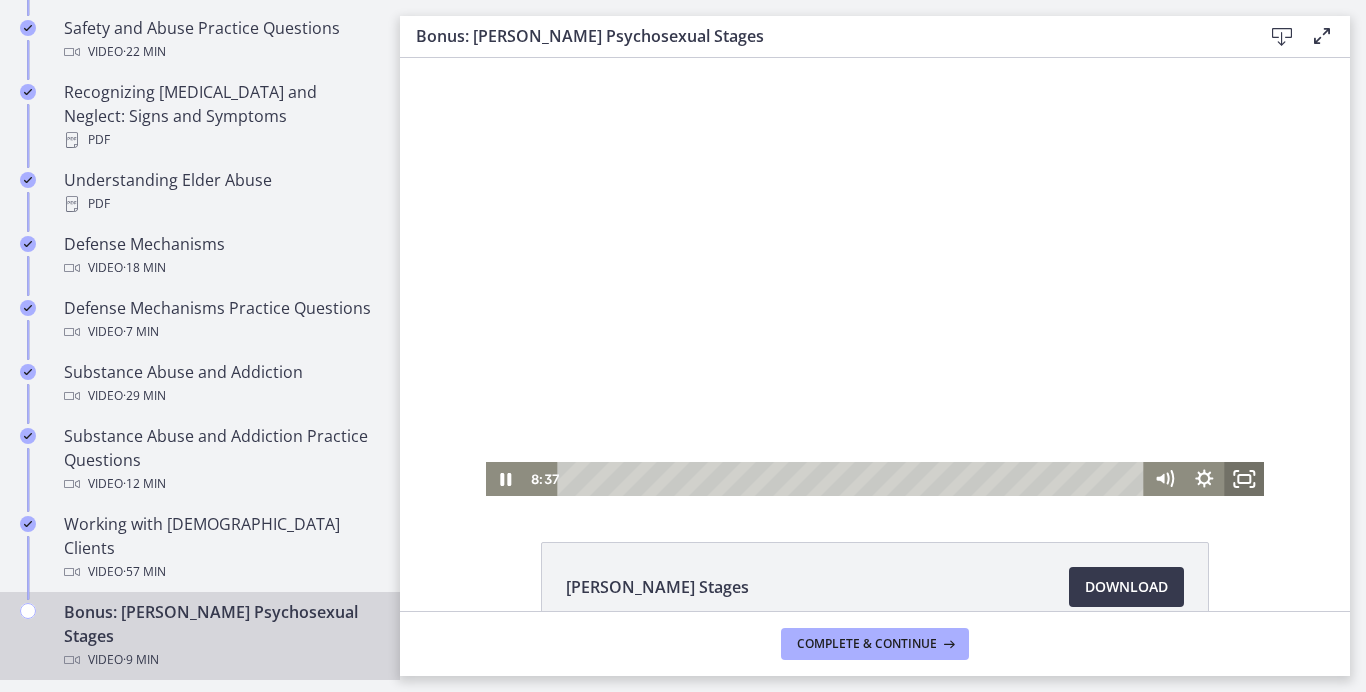 click 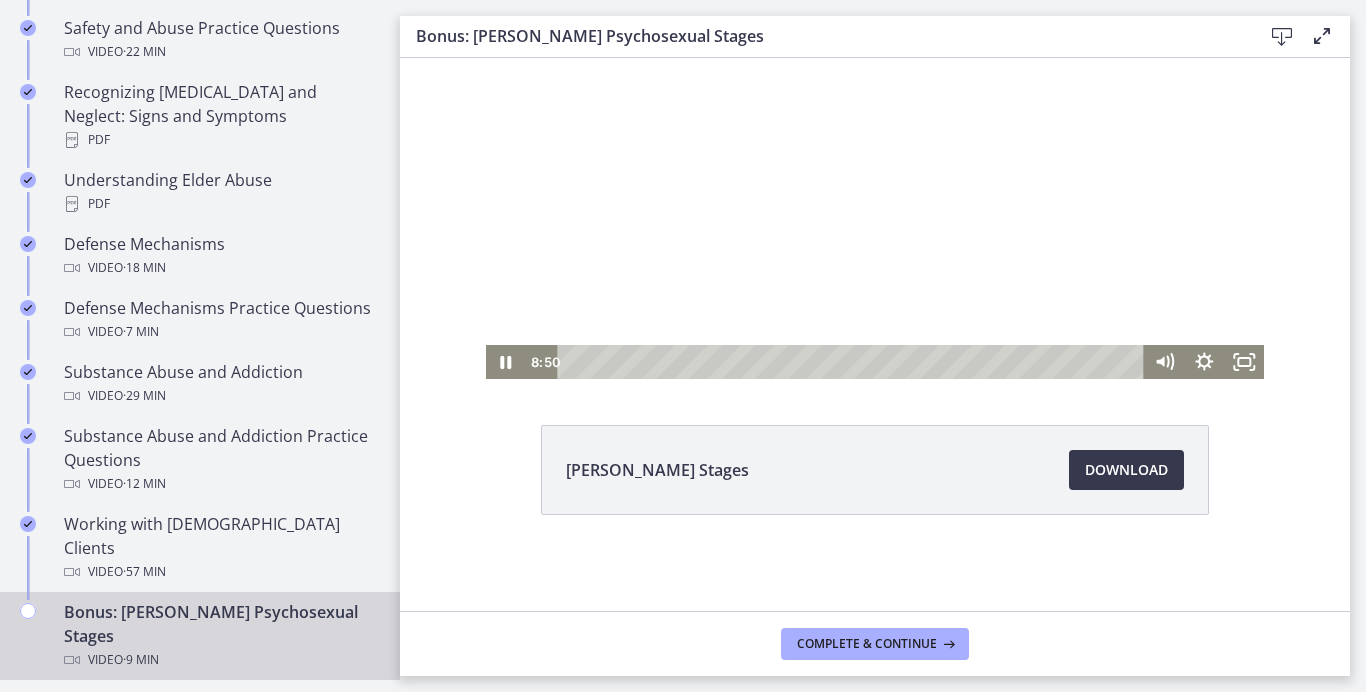 scroll, scrollTop: 0, scrollLeft: 0, axis: both 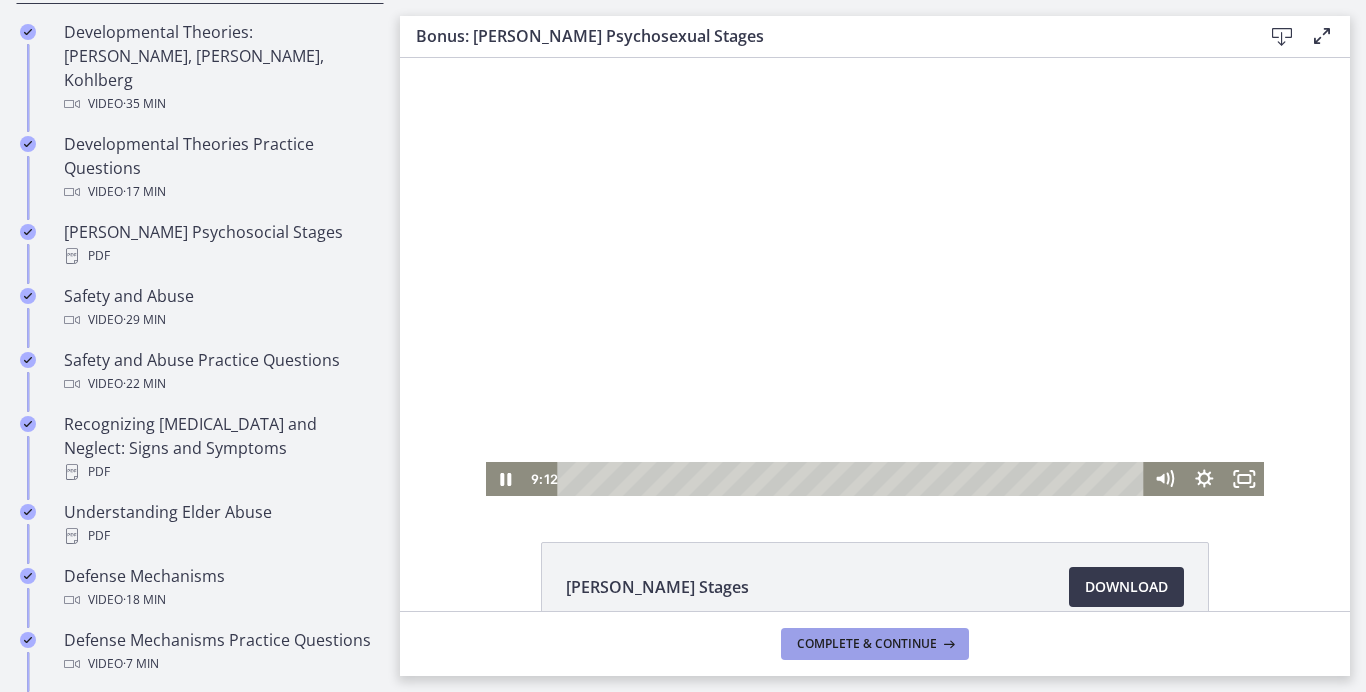 click on "Complete & continue" at bounding box center (867, 644) 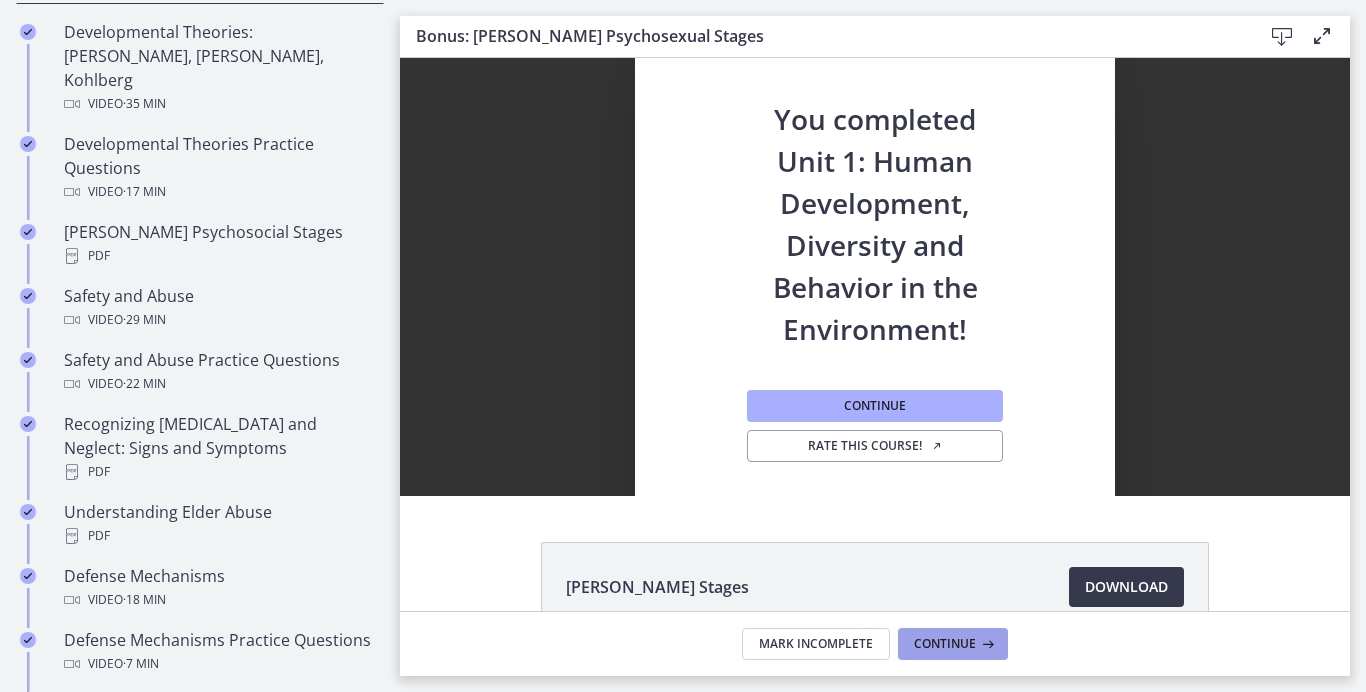 click on "Continue" at bounding box center [945, 644] 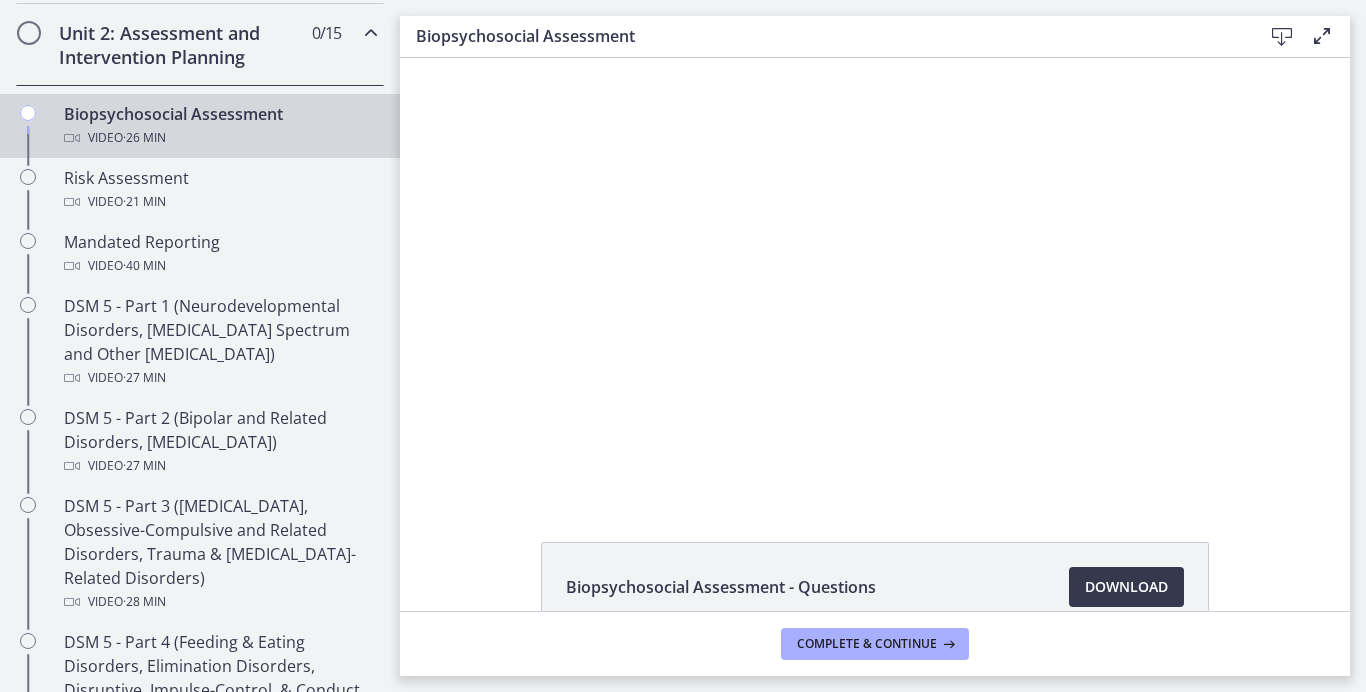 scroll, scrollTop: 0, scrollLeft: 0, axis: both 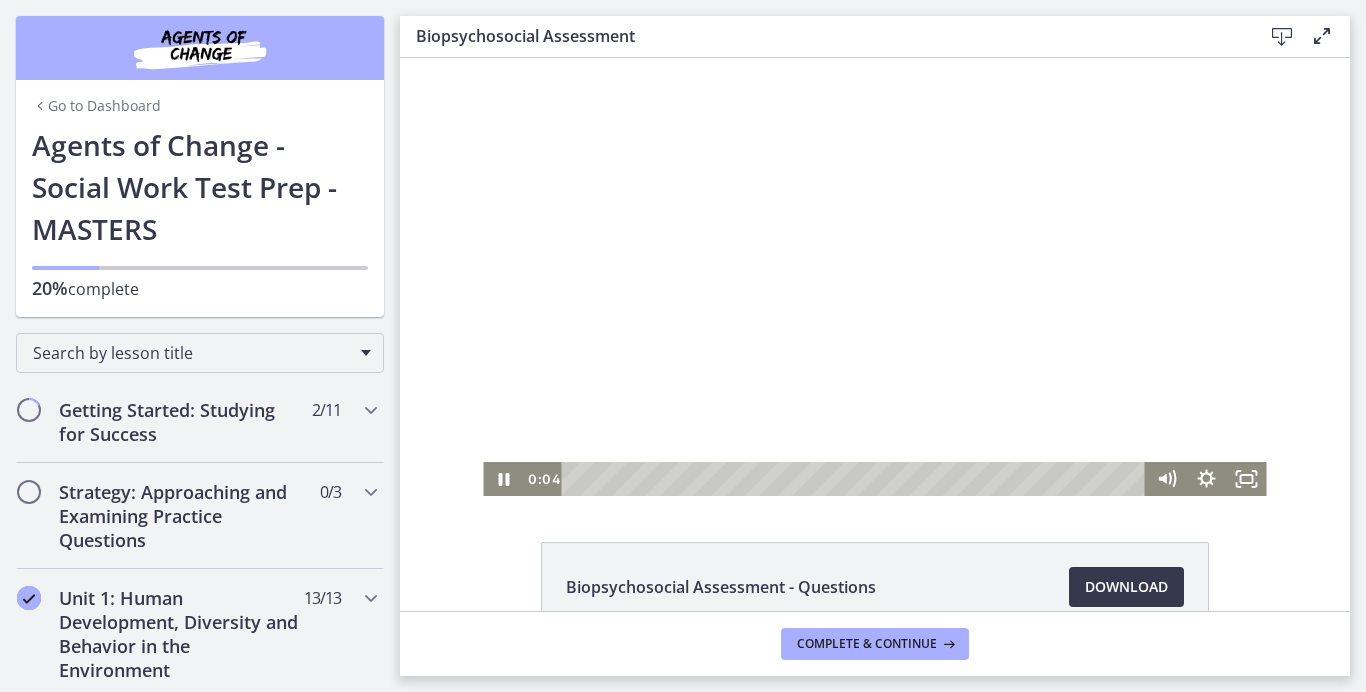 click at bounding box center [874, 277] 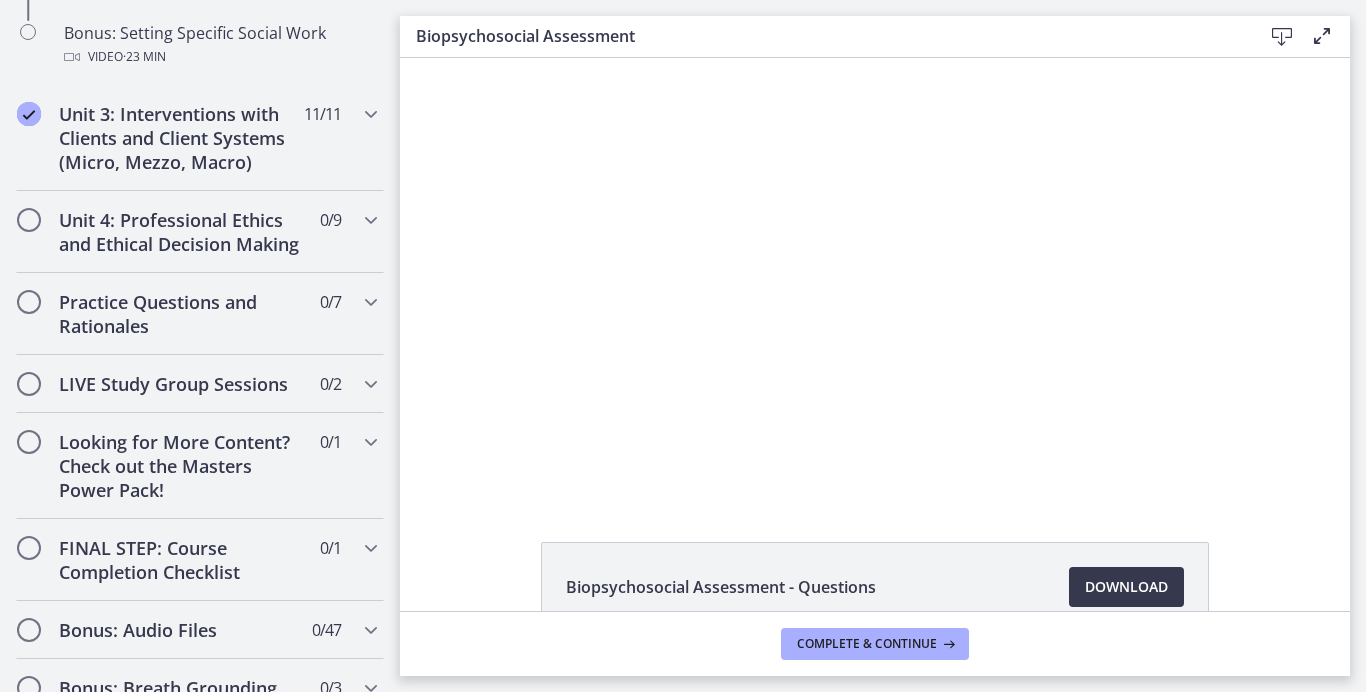 scroll, scrollTop: 2148, scrollLeft: 0, axis: vertical 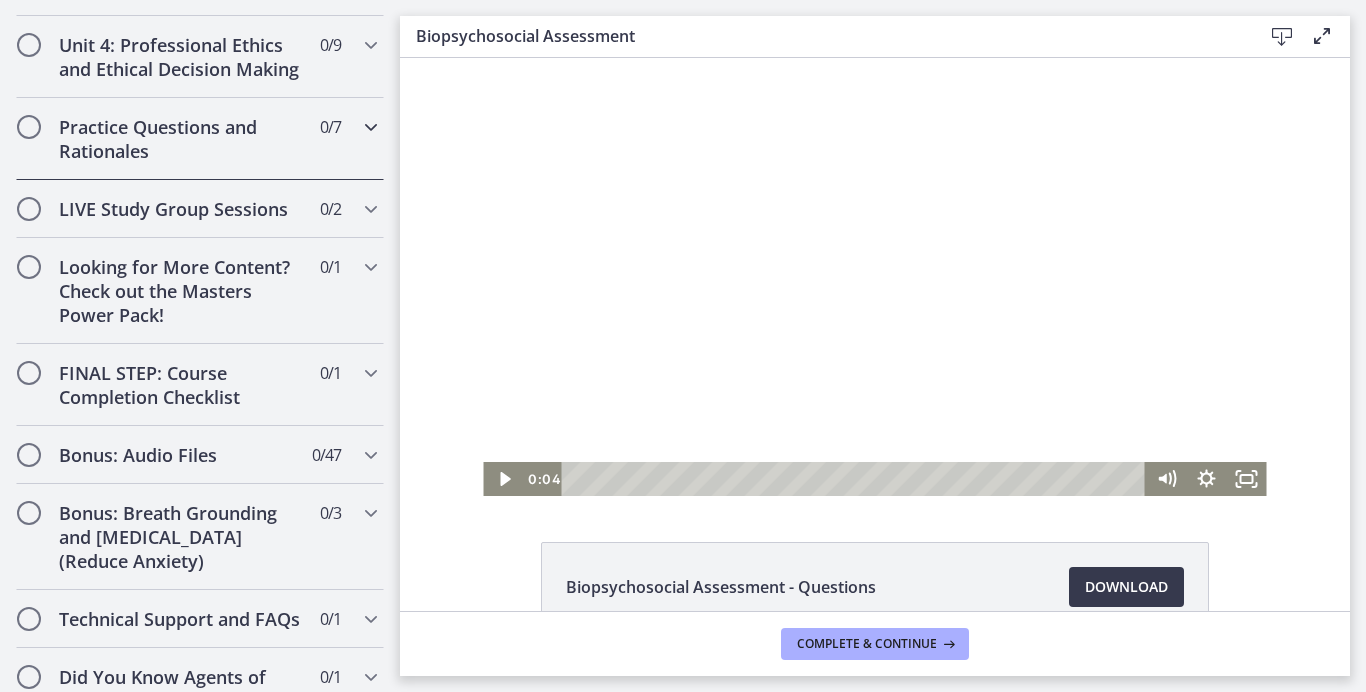 click on "Practice Questions and Rationales
0  /  7
Completed" at bounding box center [200, 139] 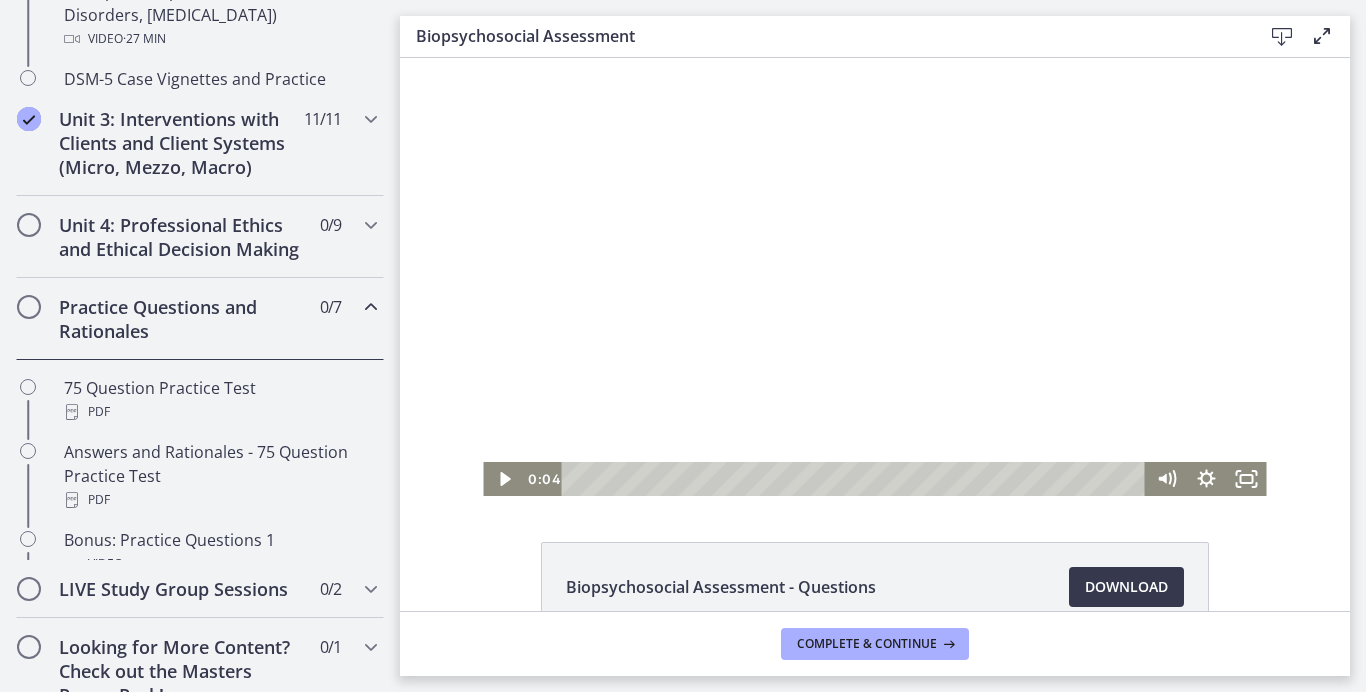 scroll, scrollTop: 871, scrollLeft: 0, axis: vertical 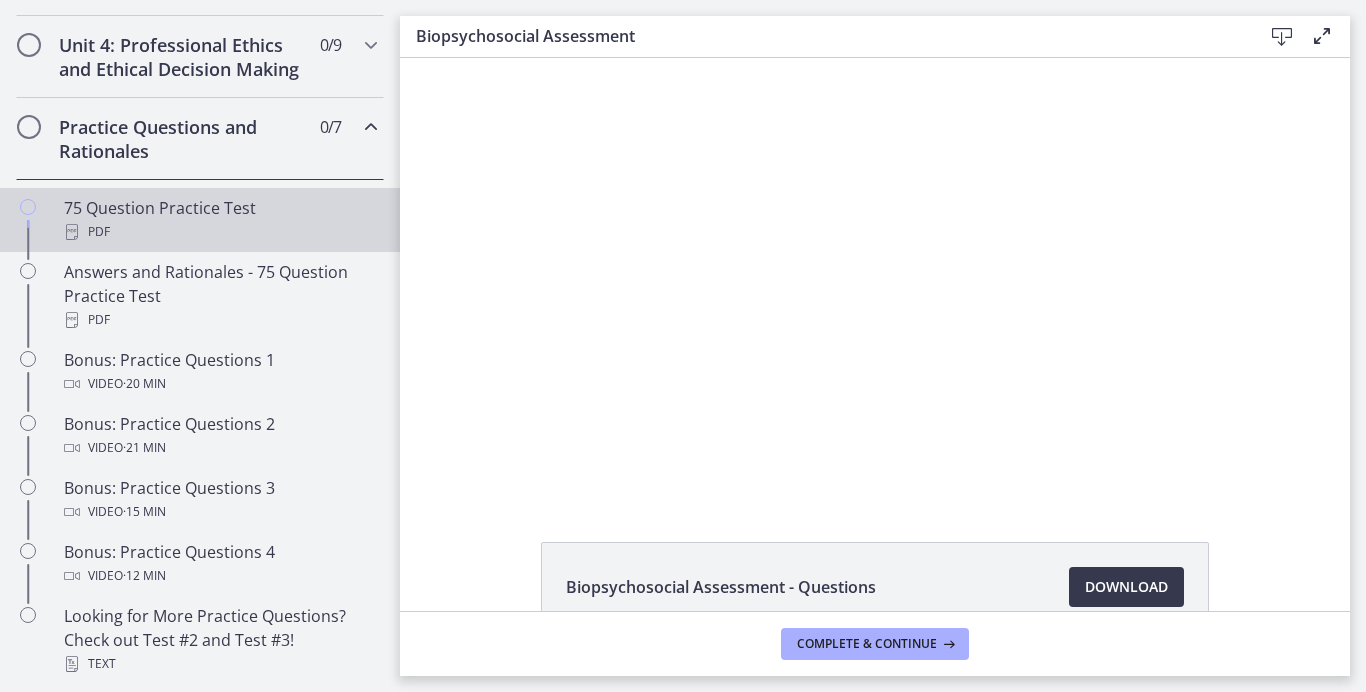 click on "PDF" at bounding box center [220, 232] 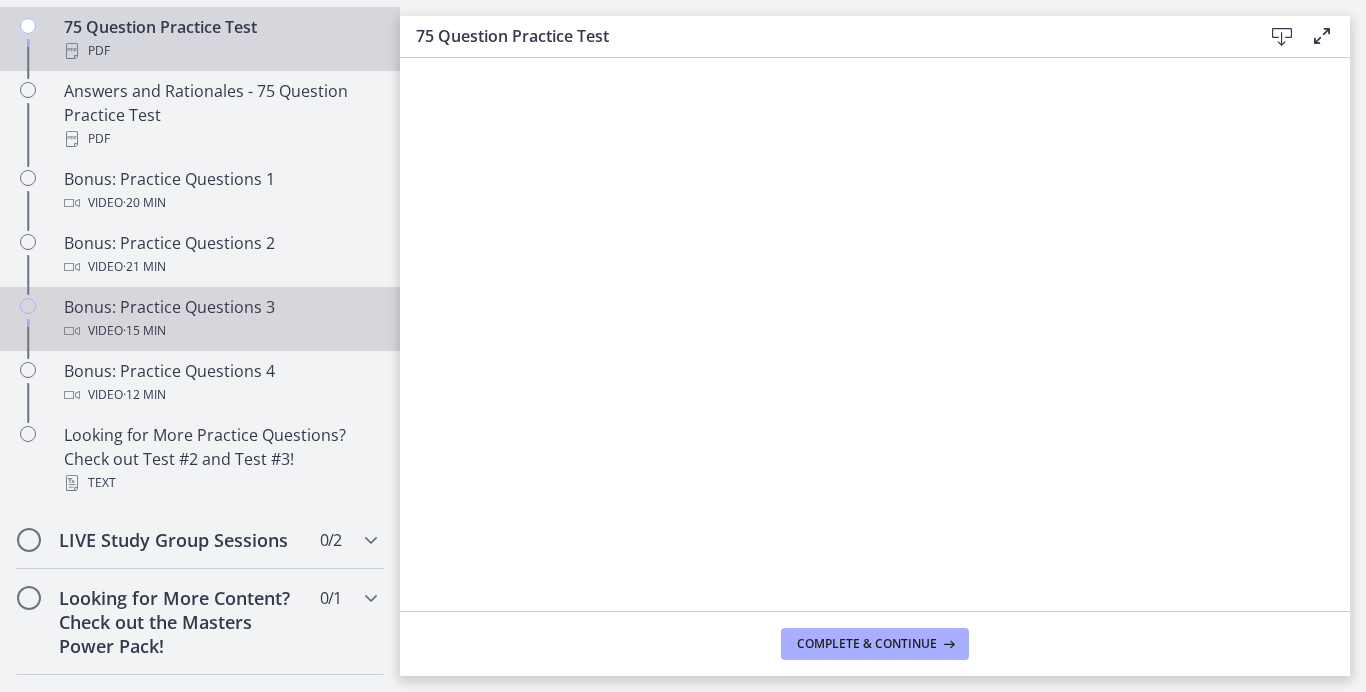 scroll, scrollTop: 1054, scrollLeft: 0, axis: vertical 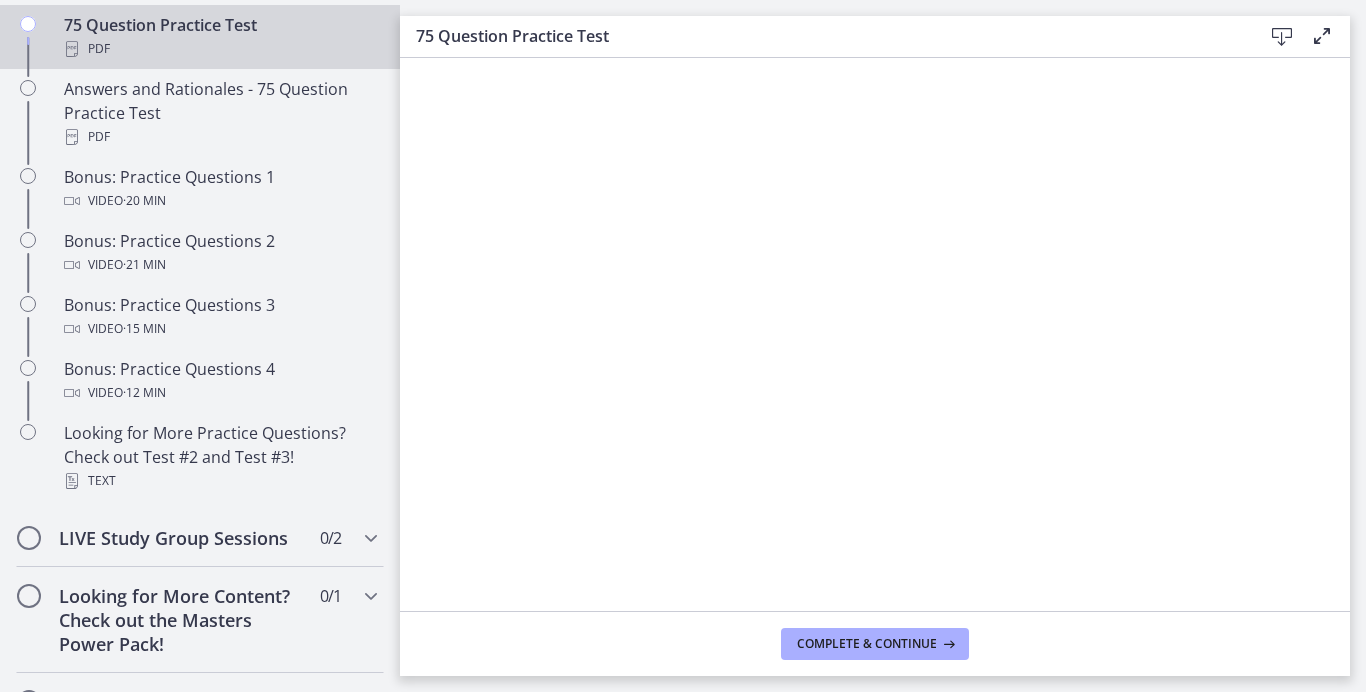 click on "75 Question Practice Test
Download
Enable fullscreen" at bounding box center (875, 37) 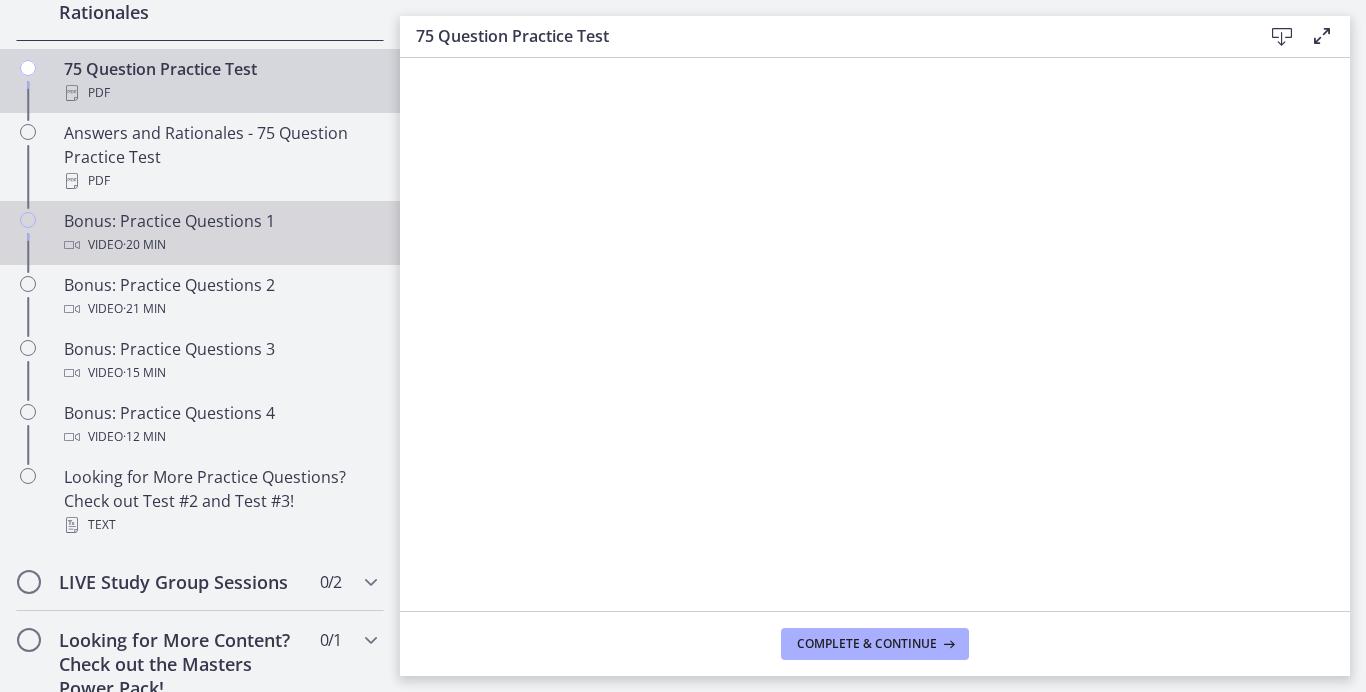 scroll, scrollTop: 1002, scrollLeft: 0, axis: vertical 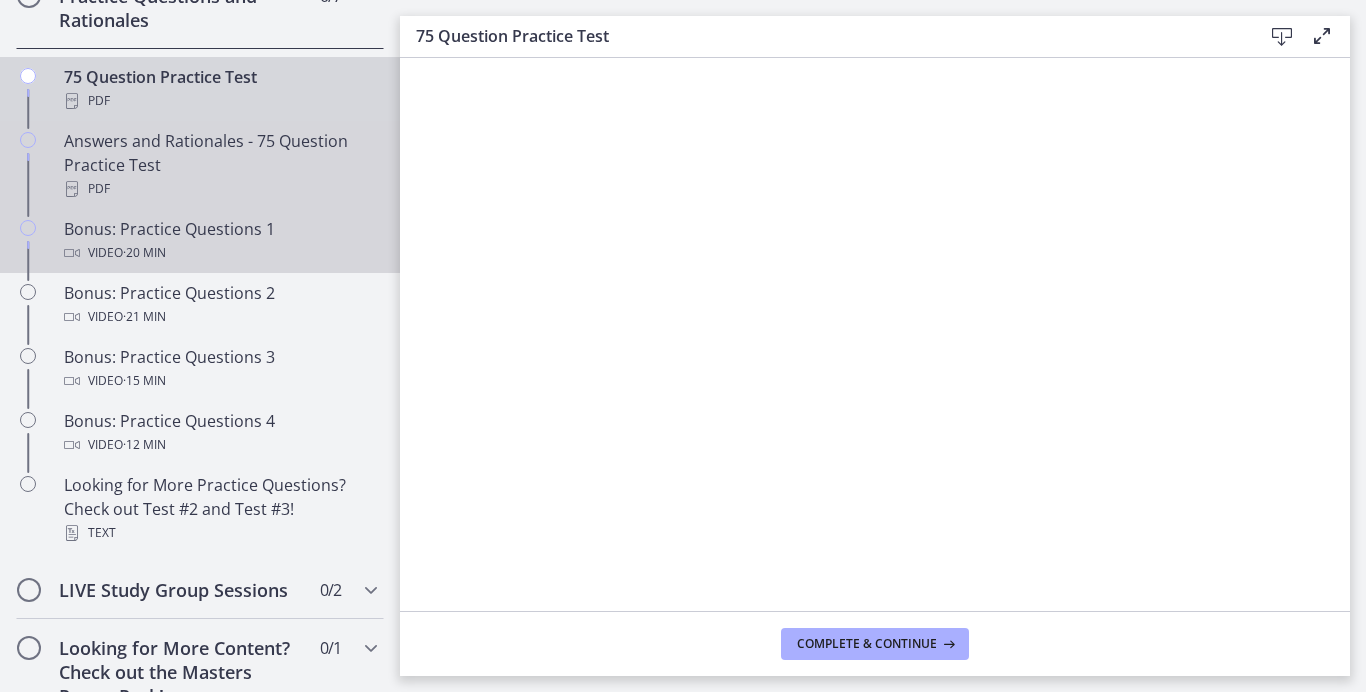 click on "Answers and Rationales - 75 Question Practice Test
PDF" at bounding box center [220, 165] 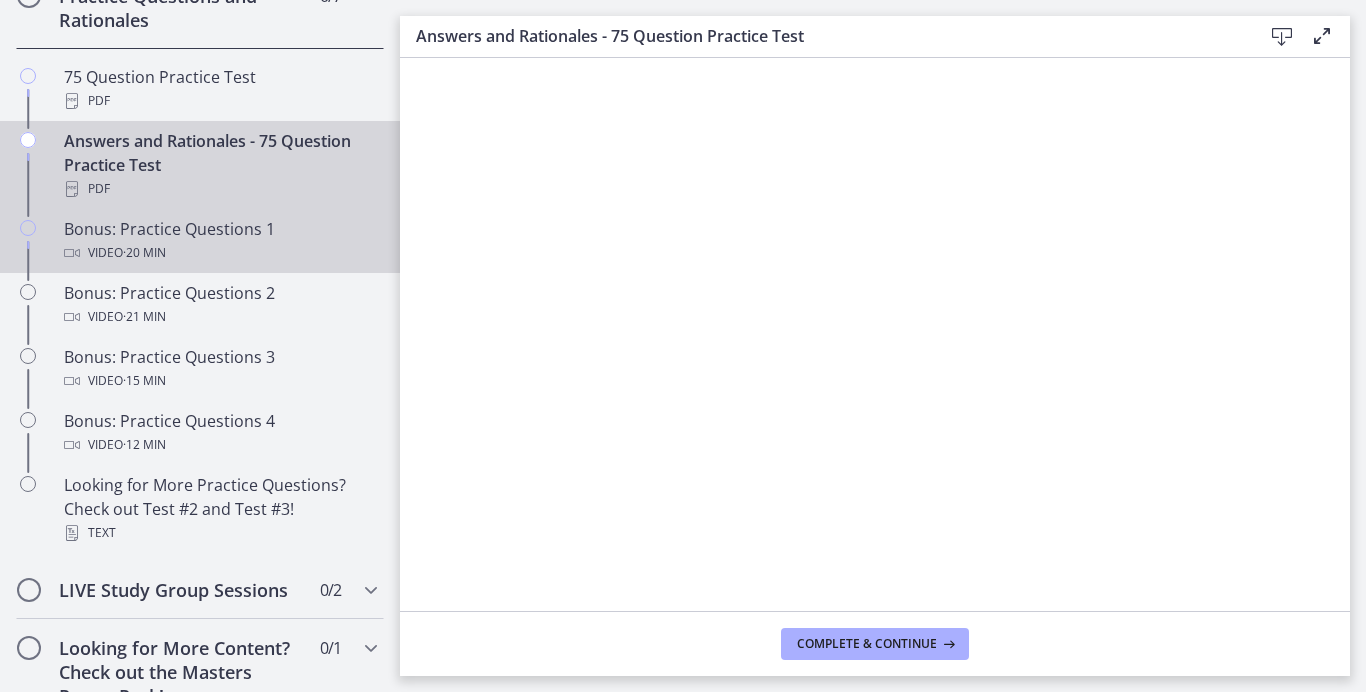 click on "Bonus: Practice Questions 1
Video
·  20 min" at bounding box center (220, 241) 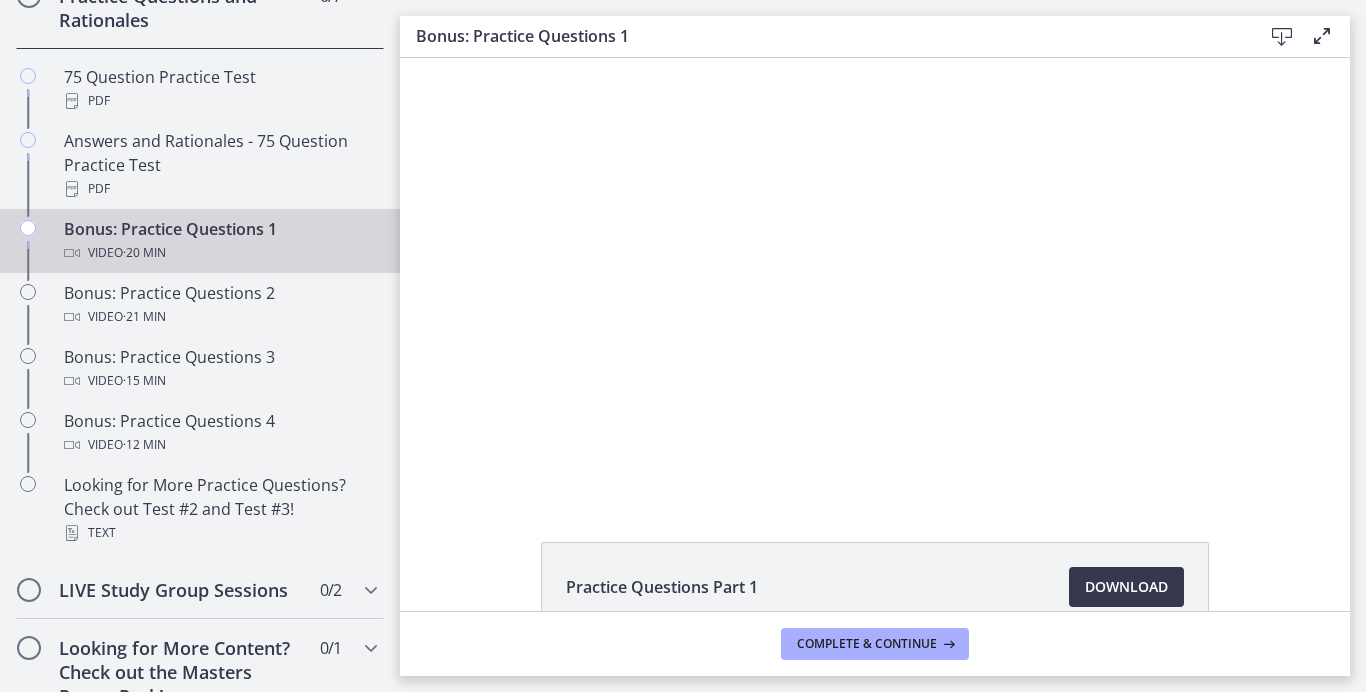 scroll, scrollTop: 0, scrollLeft: 0, axis: both 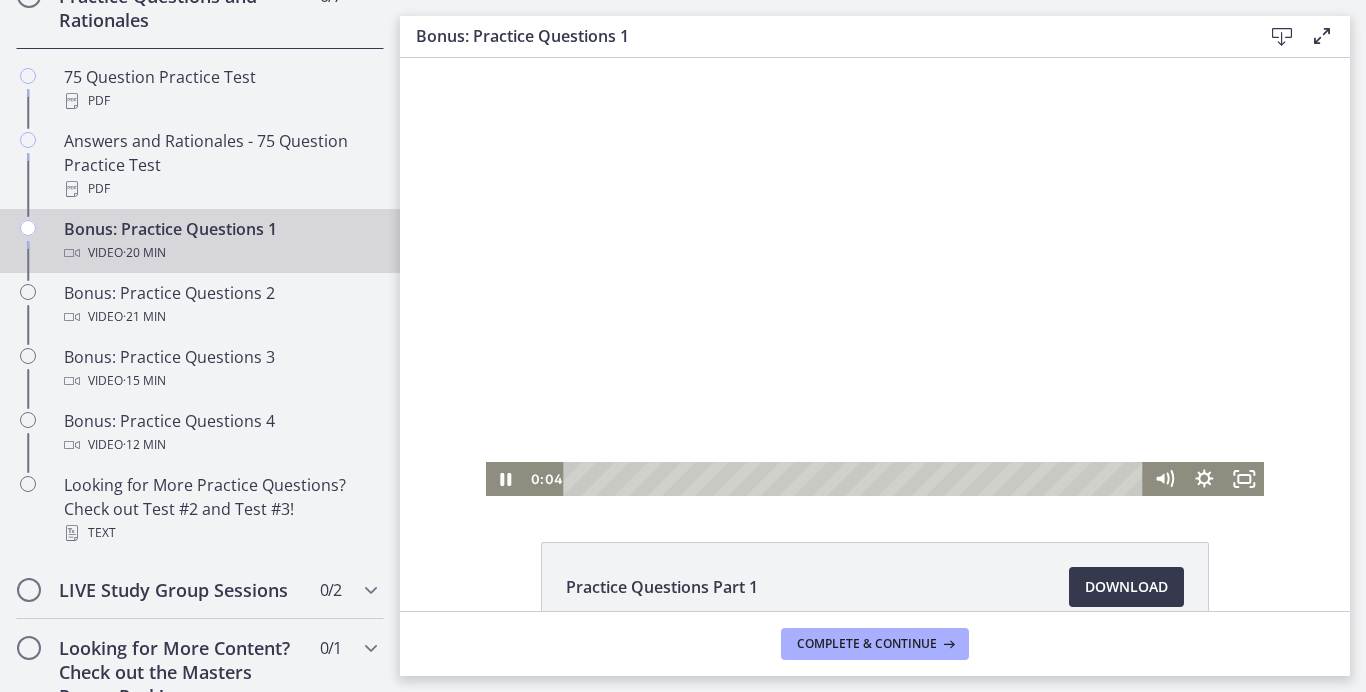 click at bounding box center [875, 277] 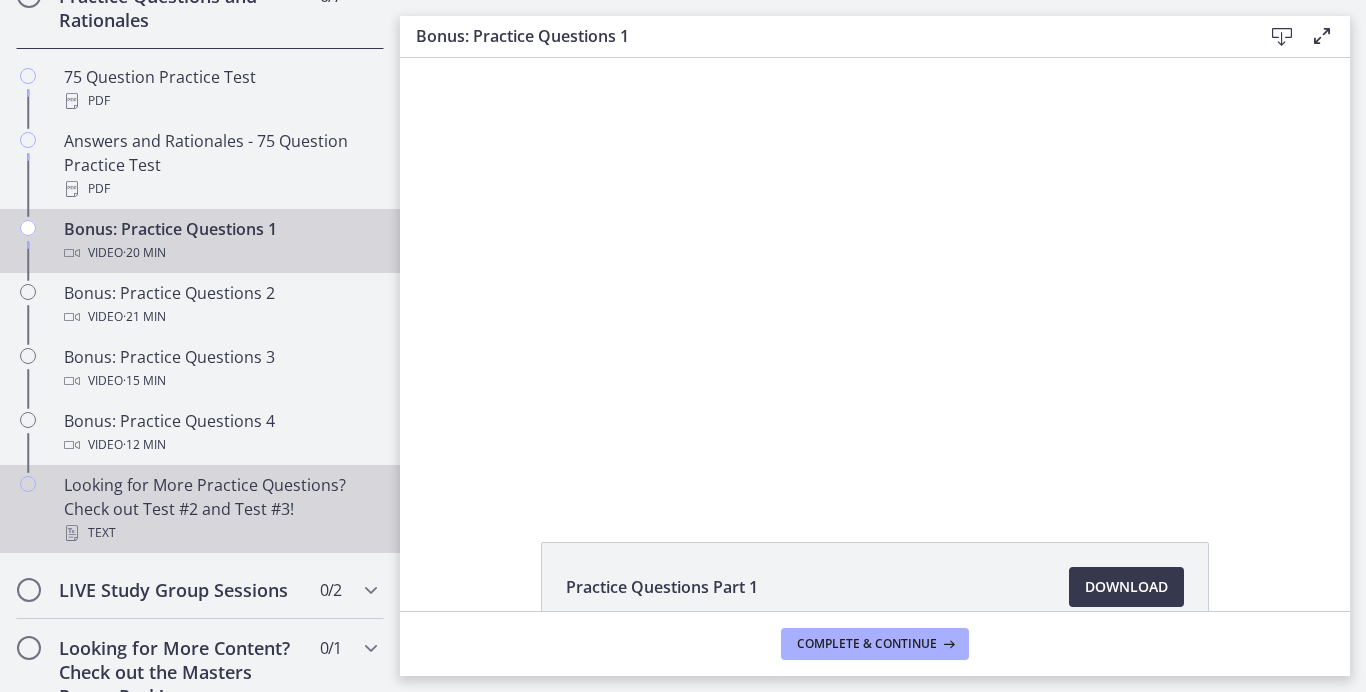 click on "Looking for More Practice Questions? Check out Test #2 and Test #3!
Text" at bounding box center [220, 509] 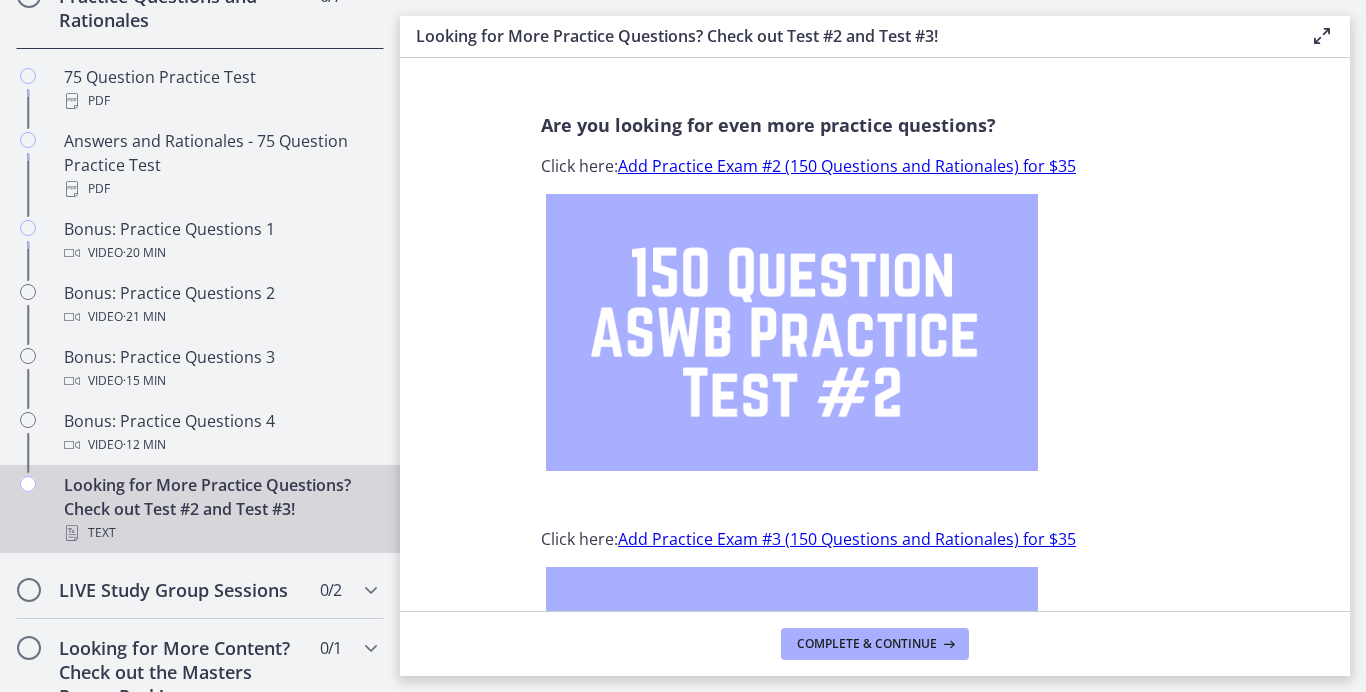 scroll, scrollTop: 0, scrollLeft: 0, axis: both 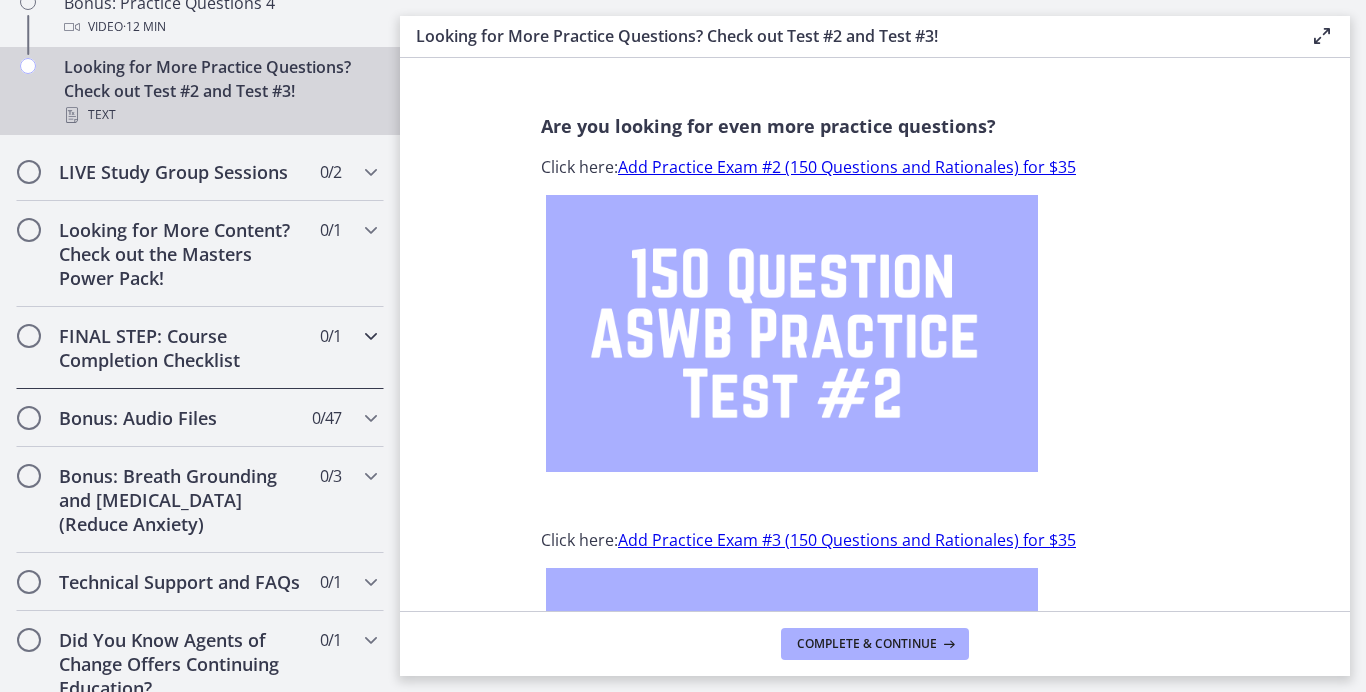 click on "FINAL STEP: Course Completion Checklist" at bounding box center [181, 348] 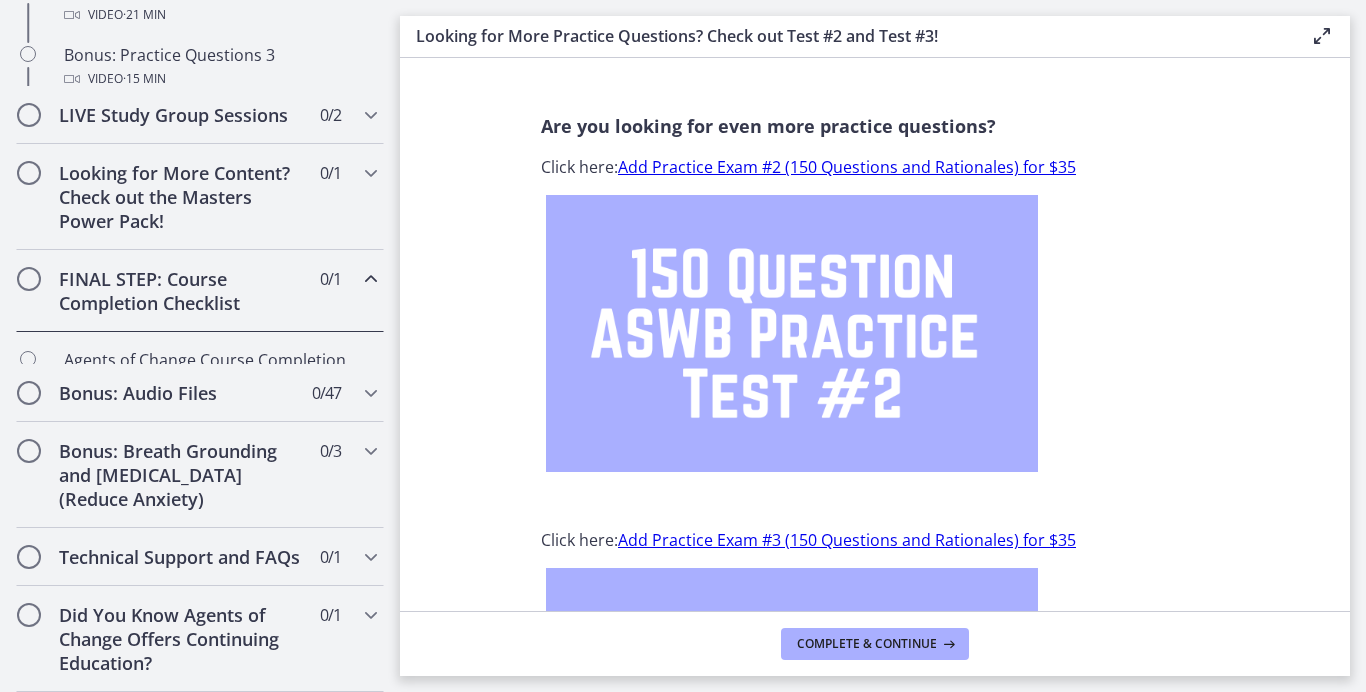 scroll, scrollTop: 1036, scrollLeft: 0, axis: vertical 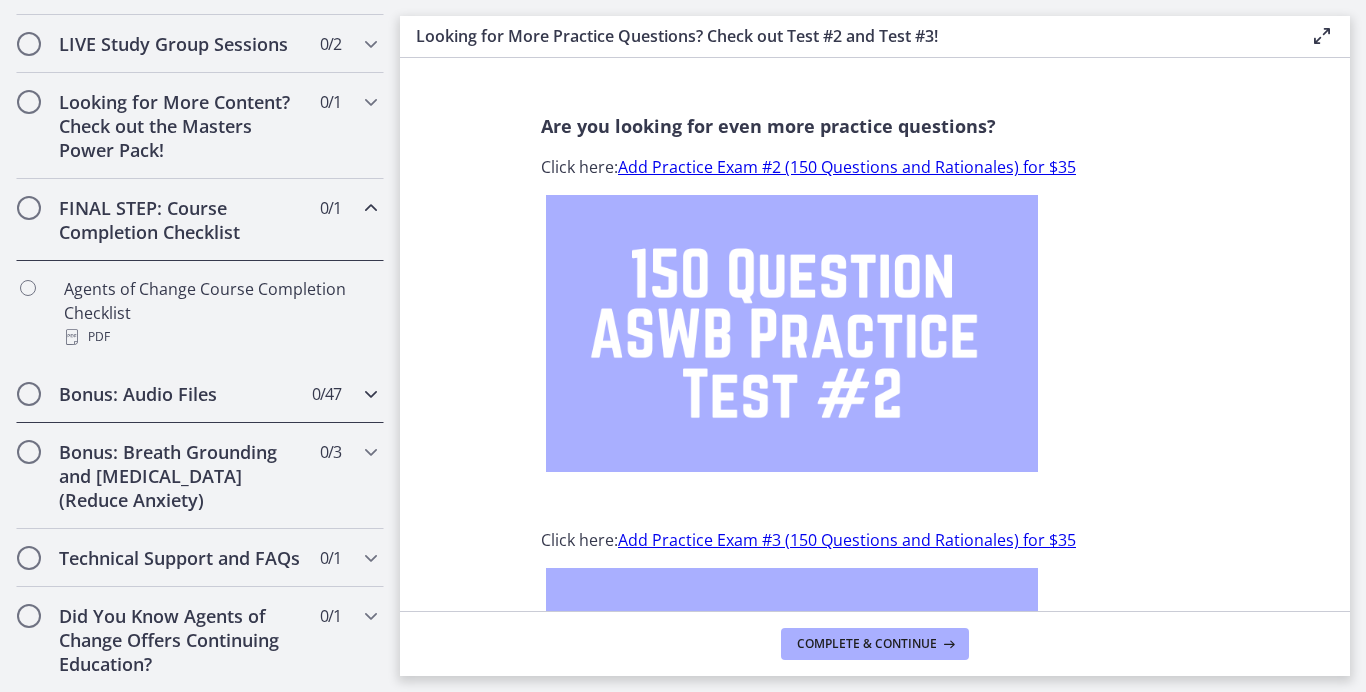 click on "Bonus: Audio Files
0  /  47
Completed" at bounding box center (200, 394) 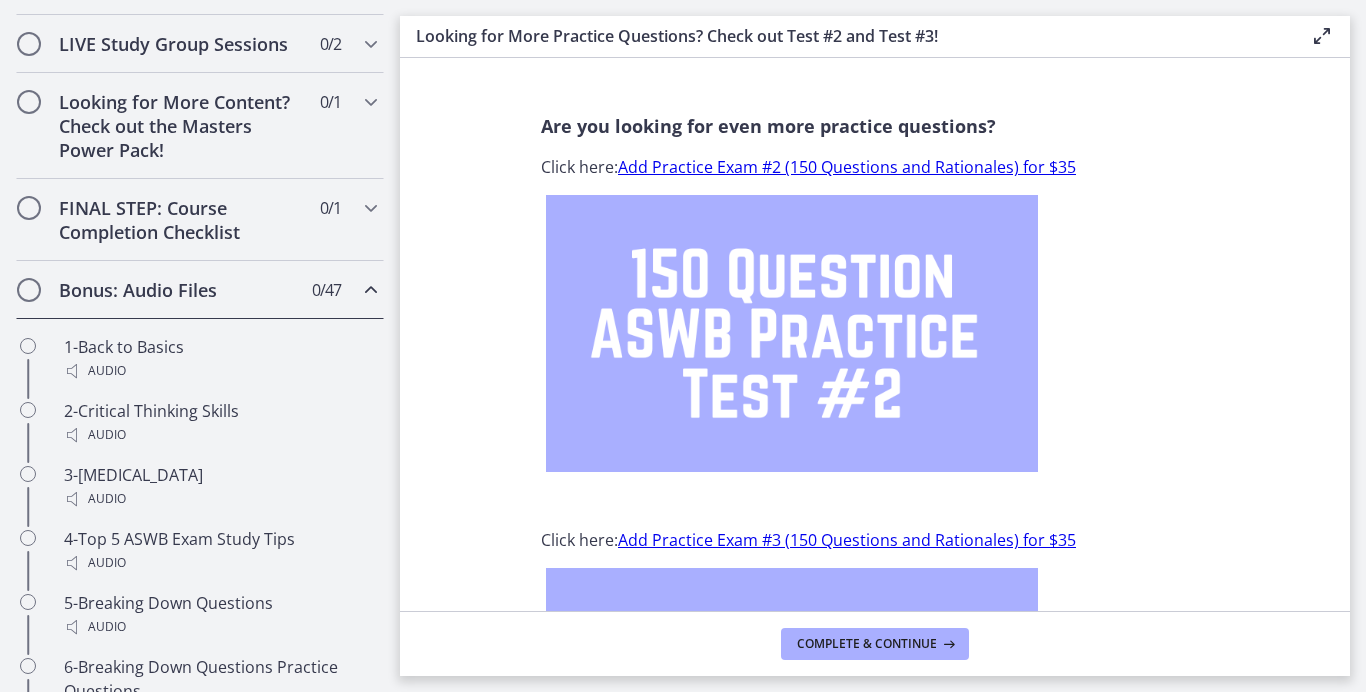 click on "Bonus: Audio Files" at bounding box center (181, 290) 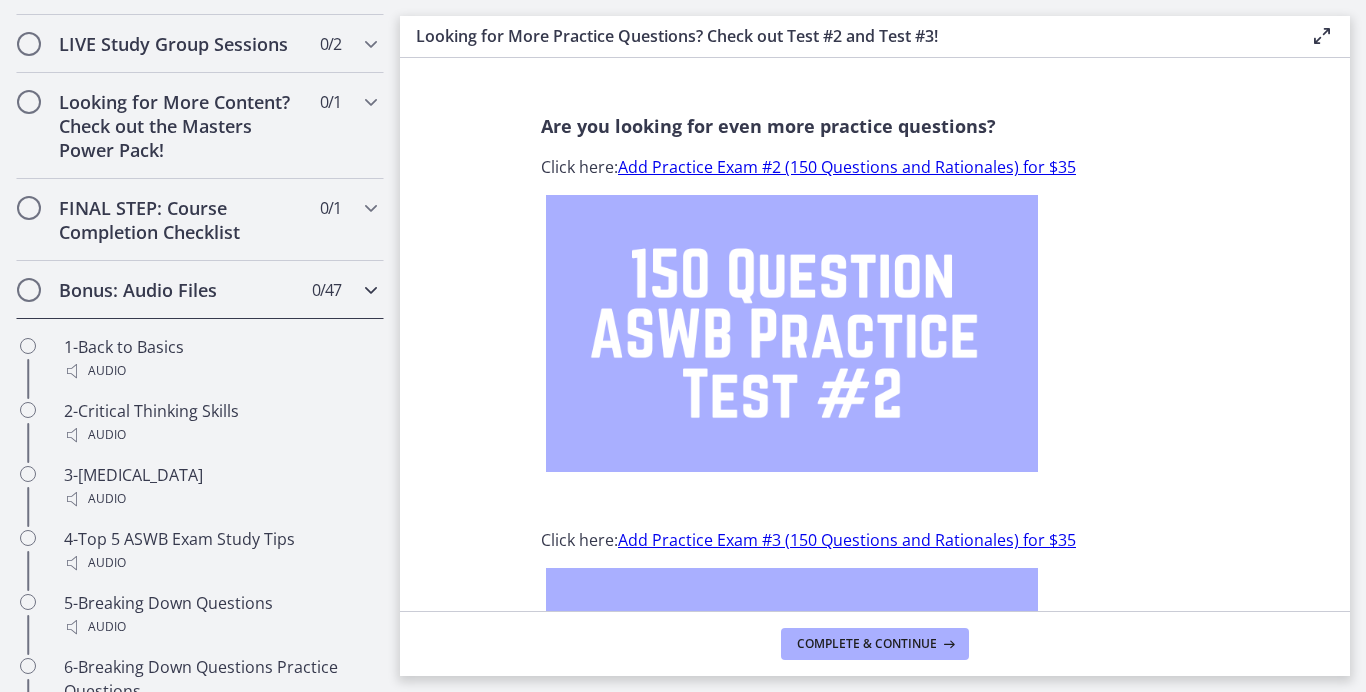 scroll, scrollTop: 932, scrollLeft: 0, axis: vertical 